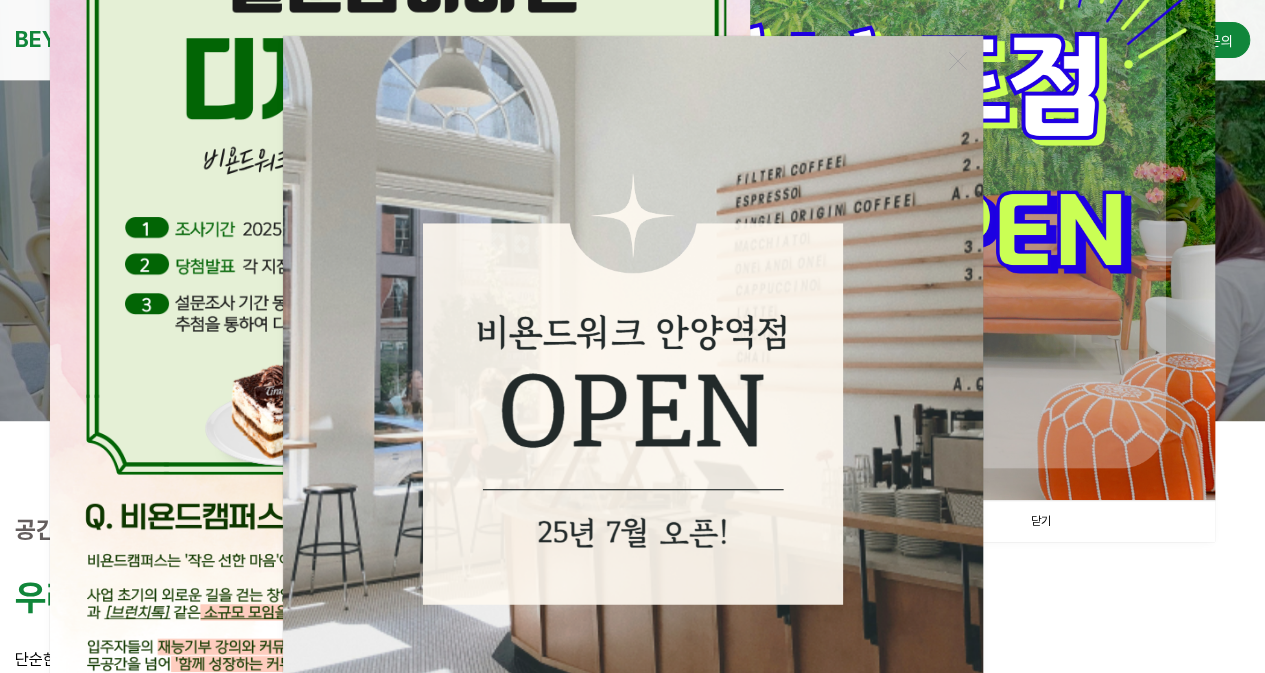 scroll, scrollTop: 400, scrollLeft: 0, axis: vertical 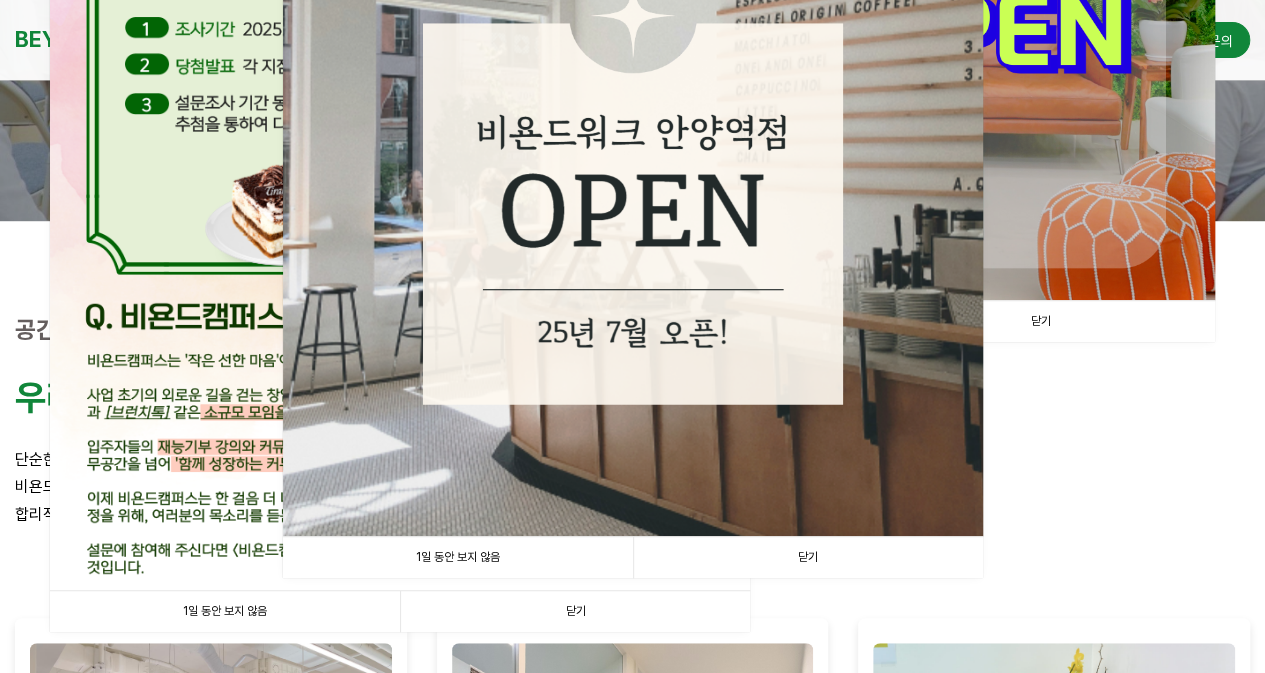 click on "1일 동안 보지 않음" at bounding box center (458, 557) 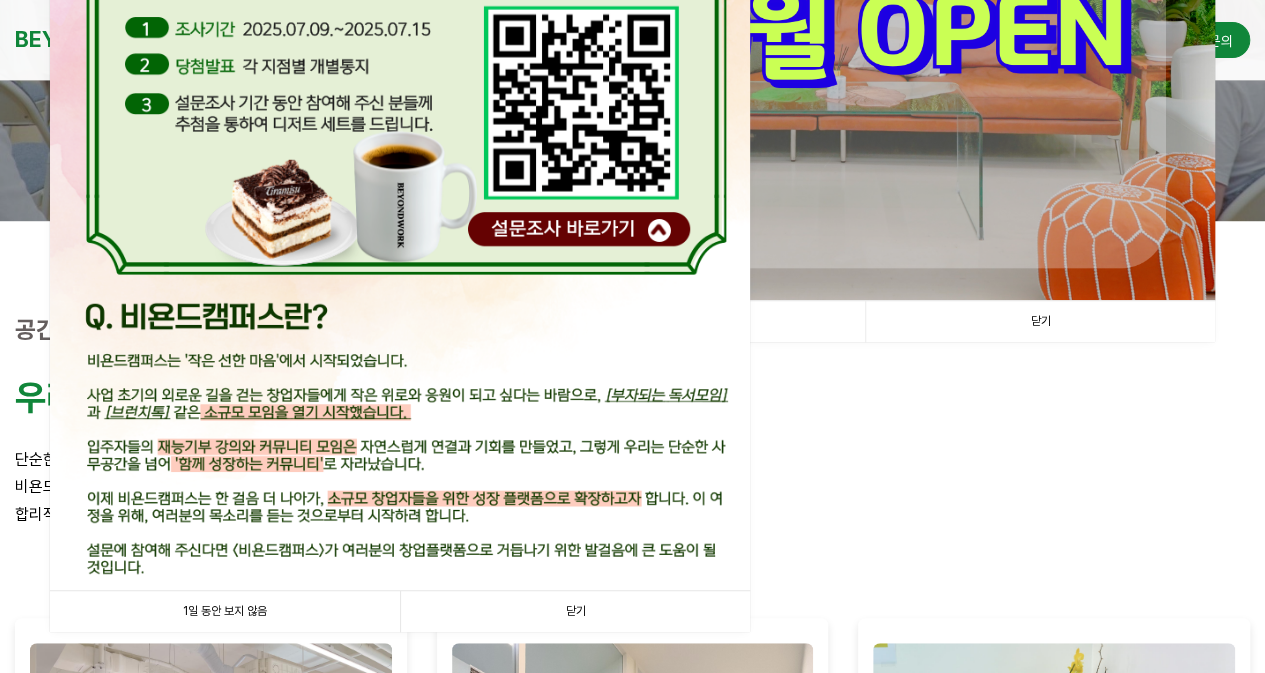 click on "1일 동안 보지 않음" at bounding box center [225, 611] 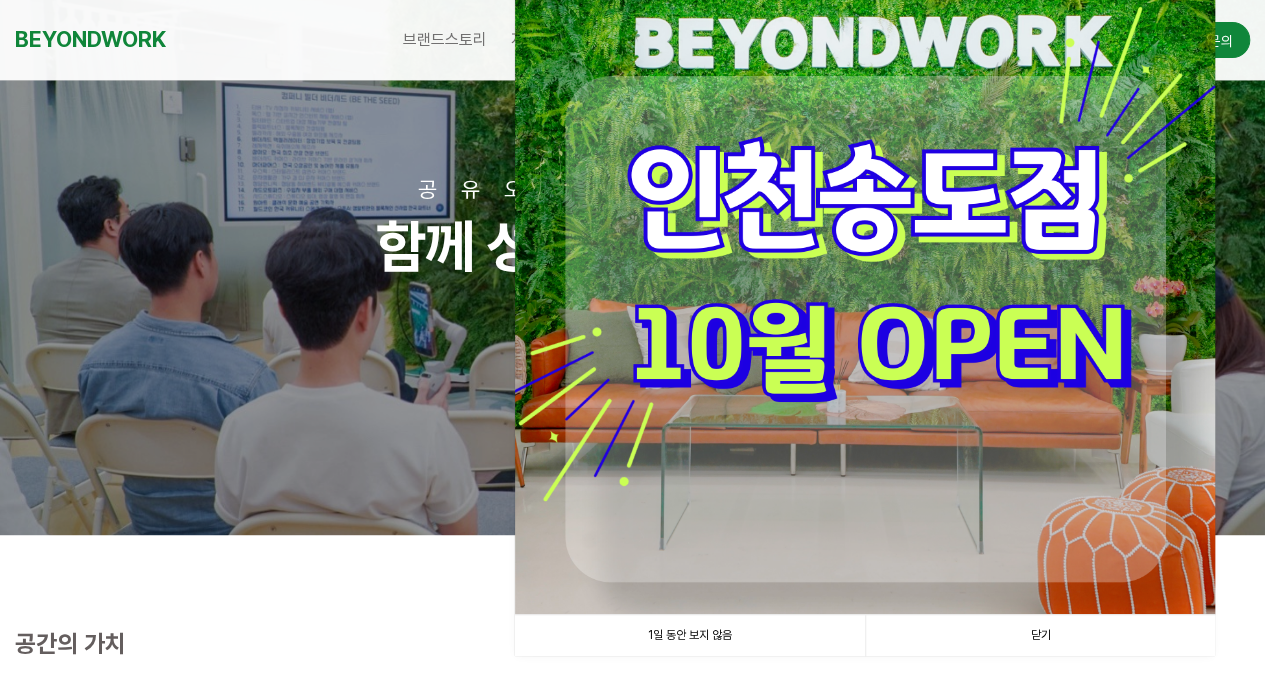 scroll, scrollTop: 0, scrollLeft: 0, axis: both 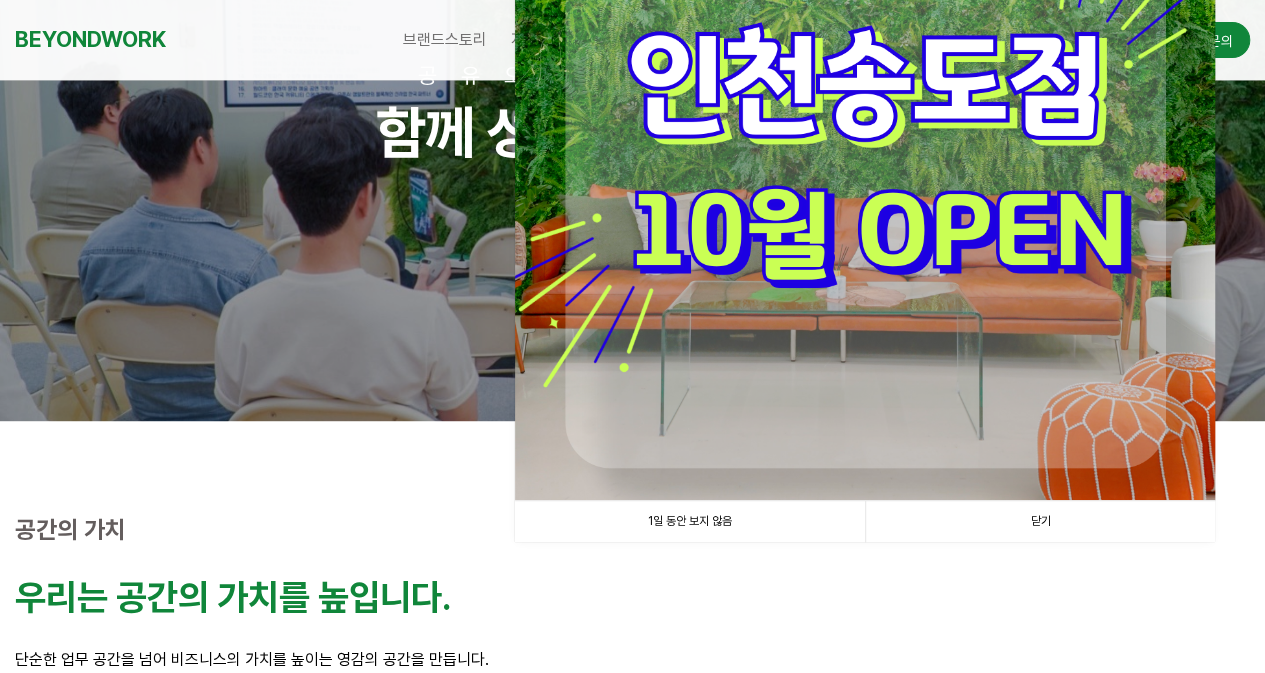 click on "1일 동안 보지 않음" at bounding box center (690, 521) 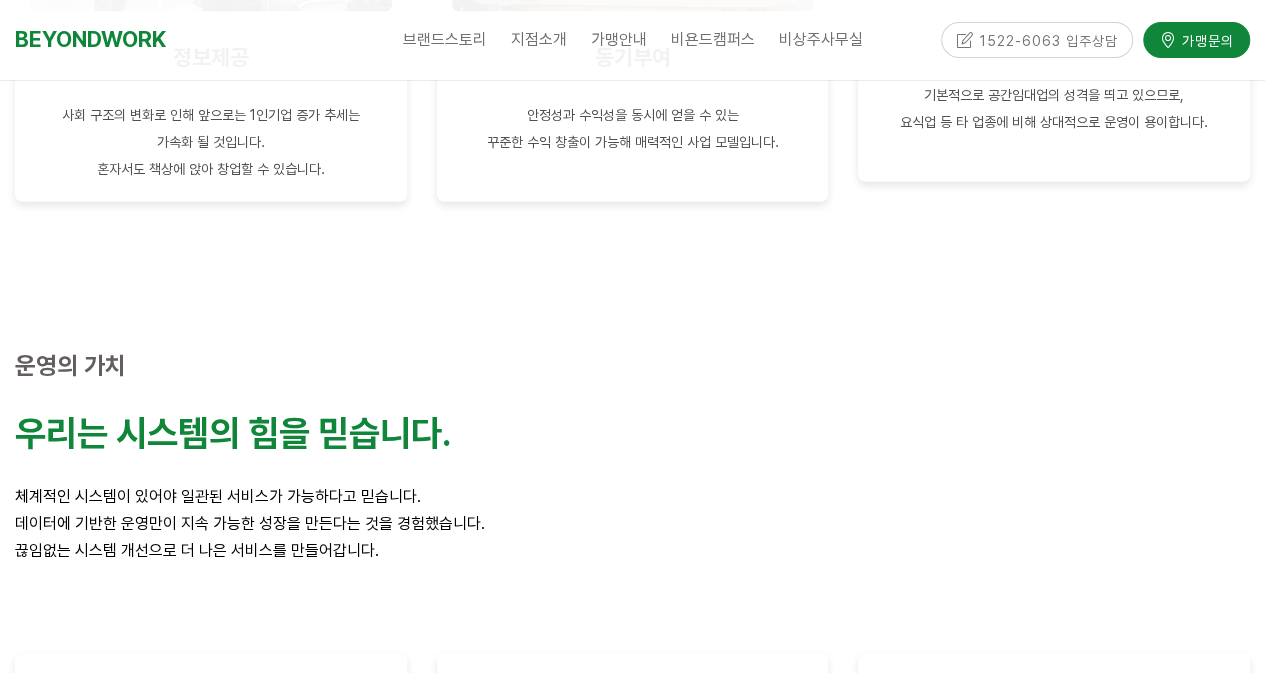 scroll, scrollTop: 2100, scrollLeft: 0, axis: vertical 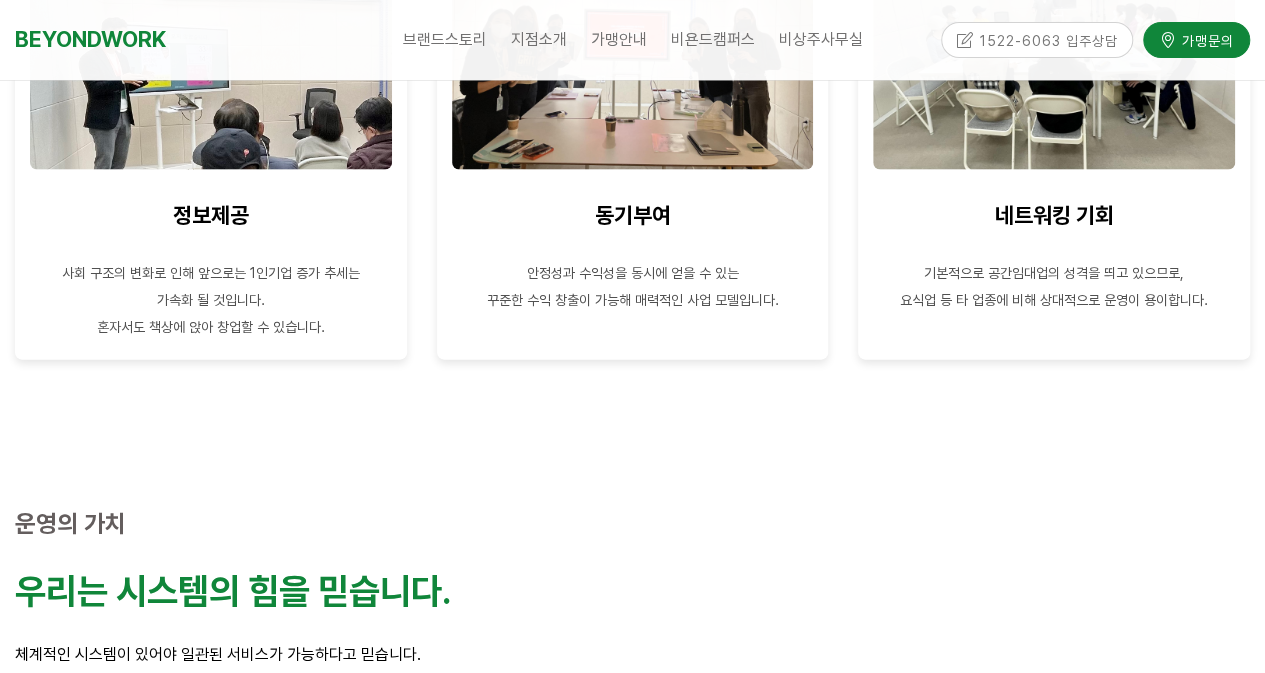 click on "1522-6063 입주상담" at bounding box center (1037, 39) 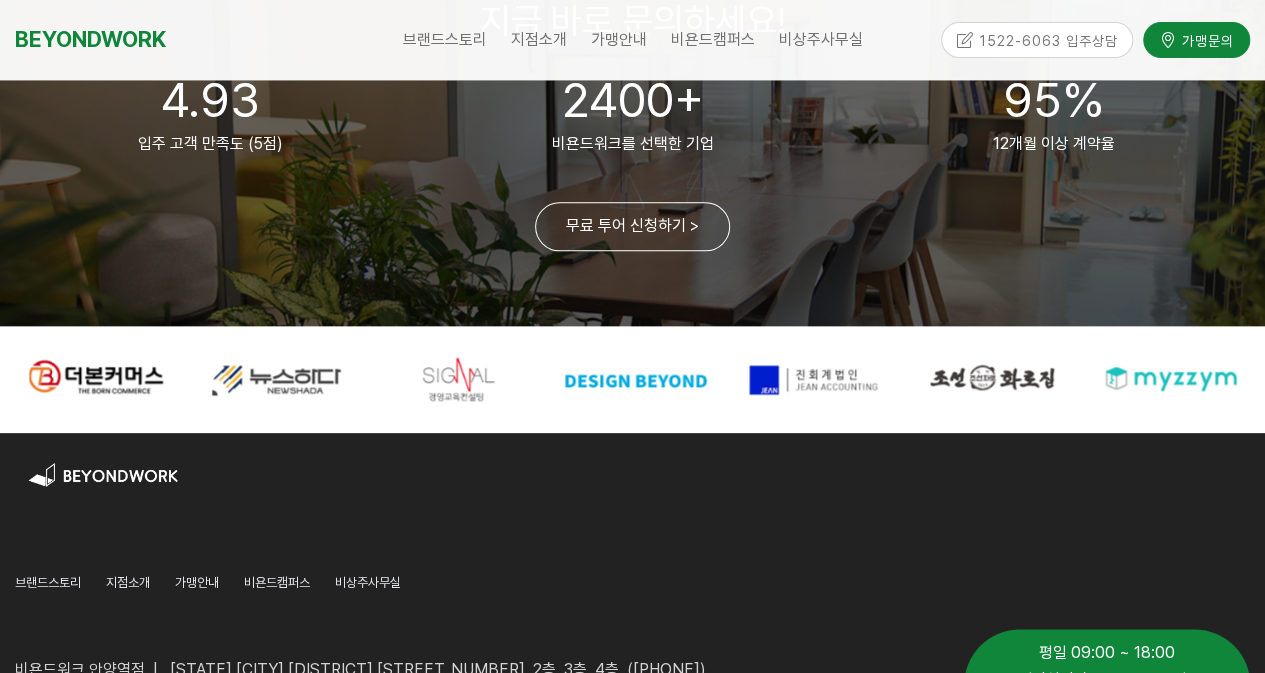 scroll, scrollTop: 5088, scrollLeft: 0, axis: vertical 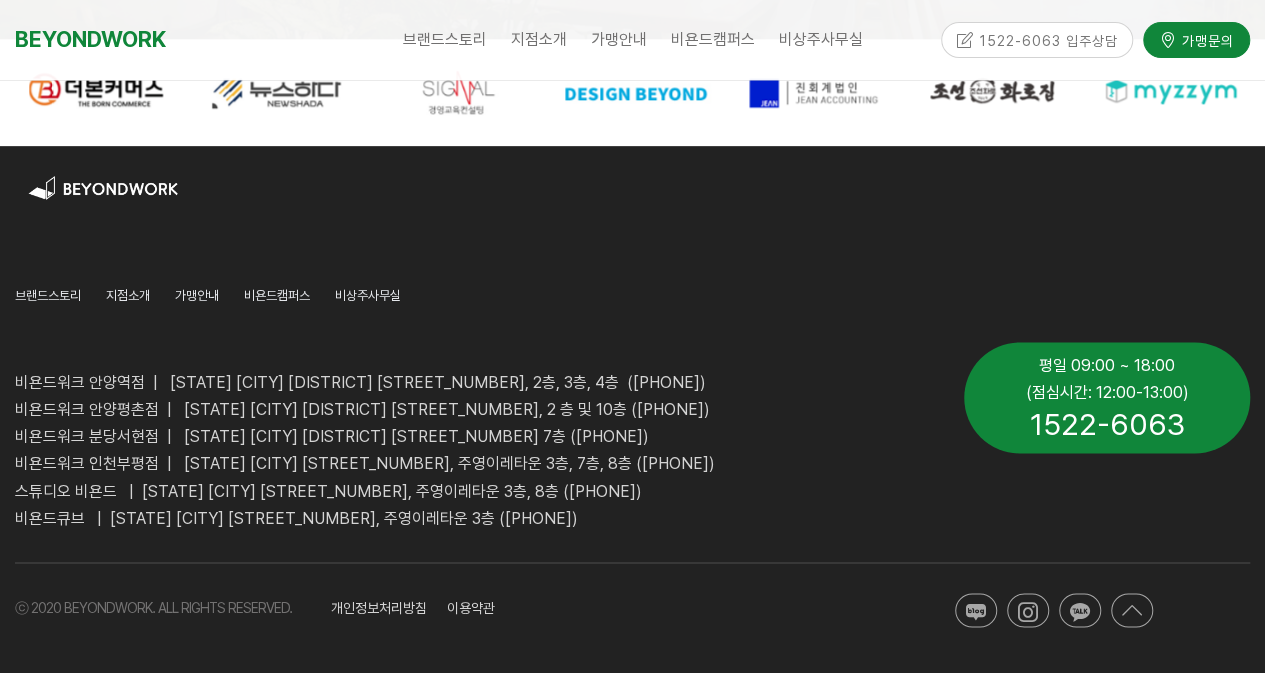 click on "(점심시간: 12:00-13:00)" at bounding box center [1107, 392] 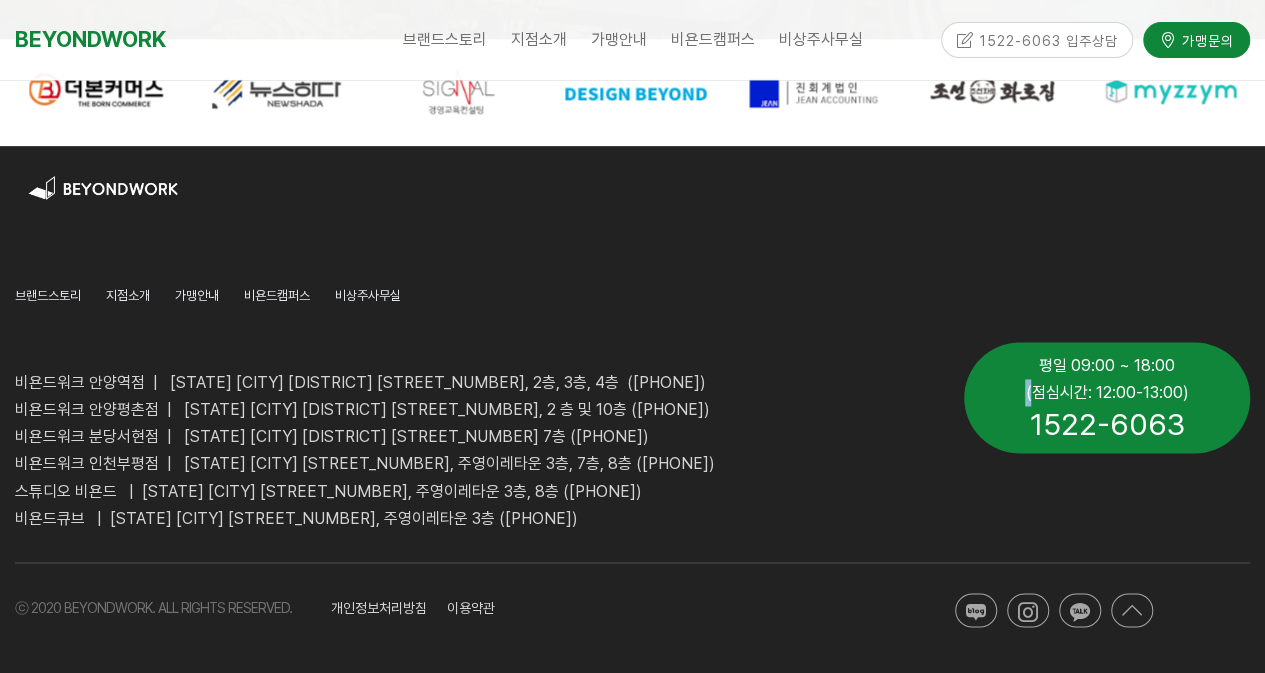 click on "(점심시간: 12:00-13:00)" at bounding box center [1107, 392] 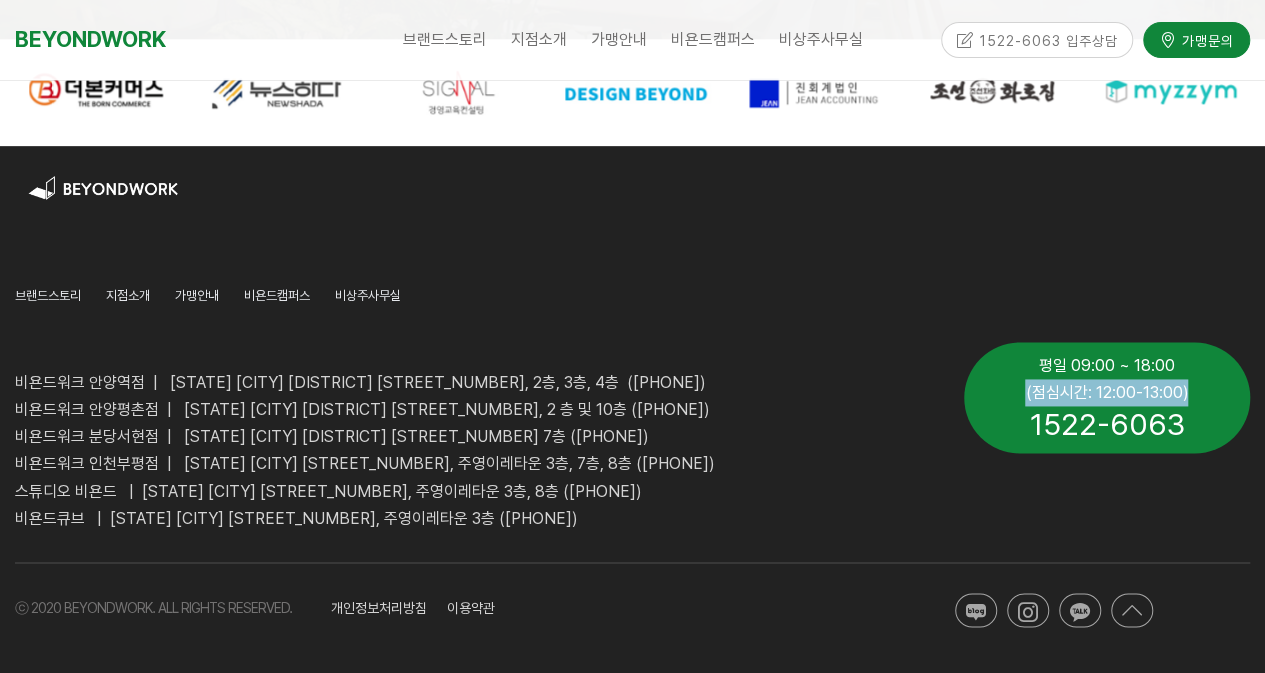 click on "(점심시간: 12:00-13:00)" at bounding box center [1107, 392] 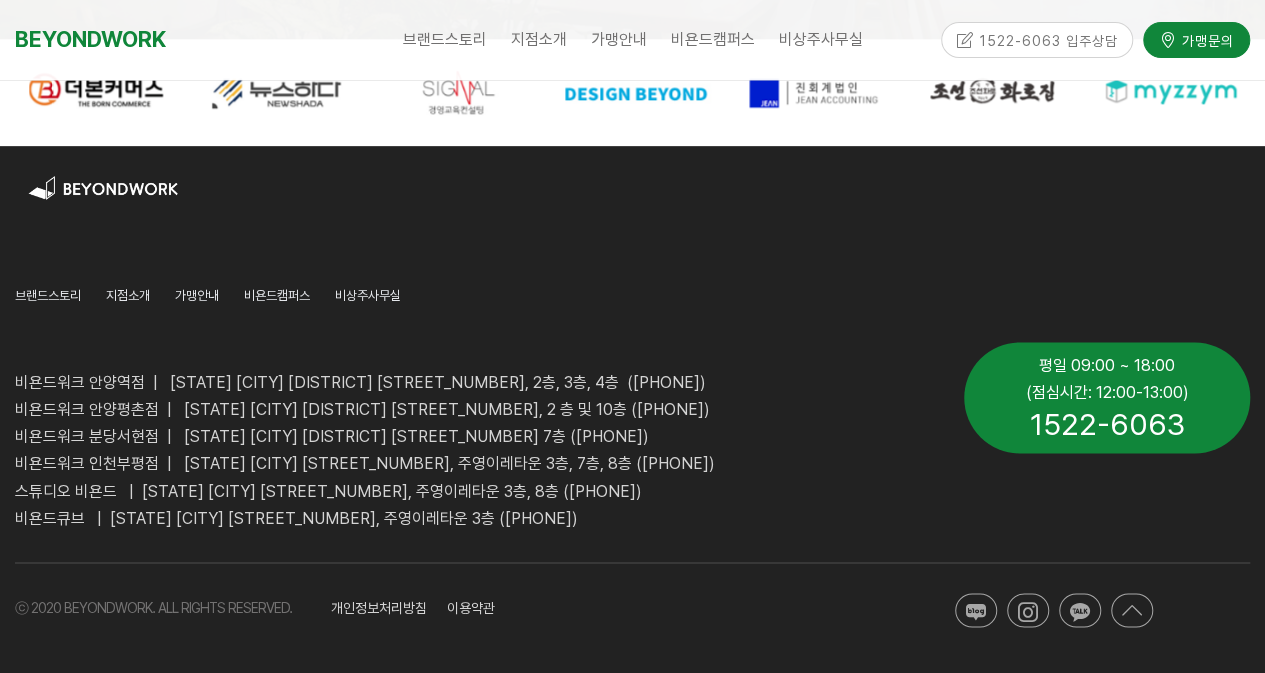 click on "비욘드워크 안양평촌점  |   [STATE] [CITY] [DISTRICT] [STREET_NUMBER], 2 층 및 10층 ([PHONE])" at bounding box center (474, 409) 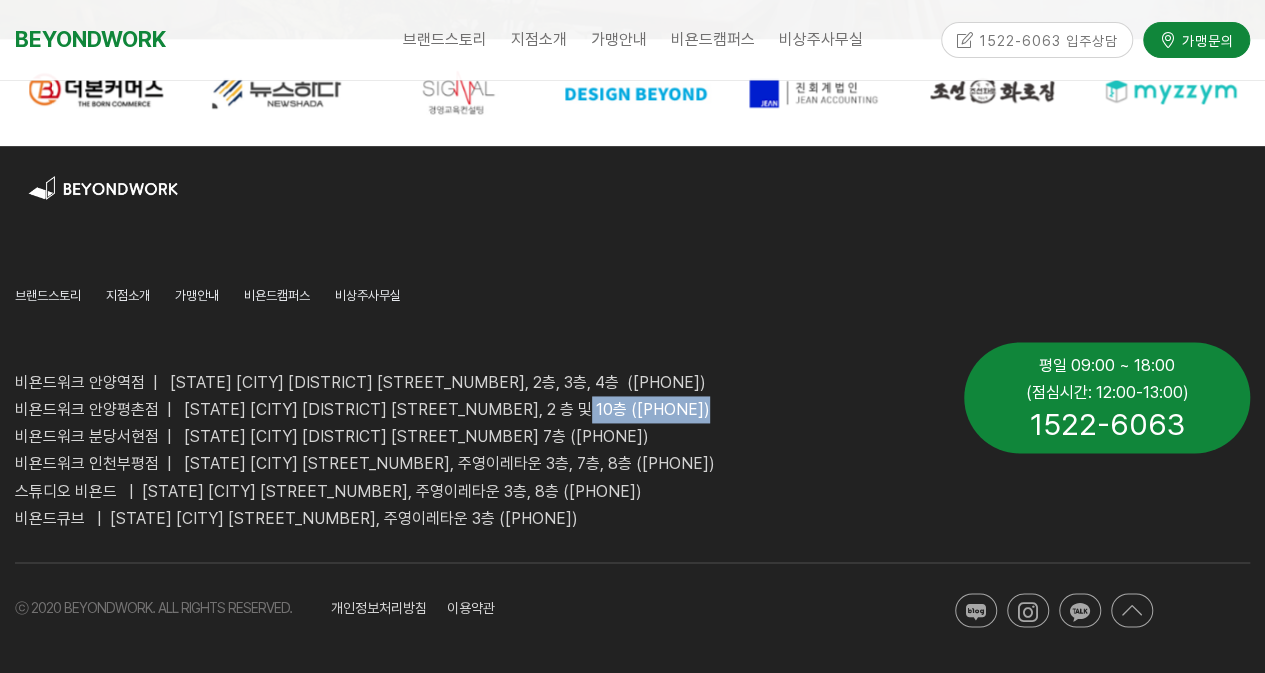 click on "비욘드워크 안양평촌점  |   [STATE] [CITY] [DISTRICT] [STREET_NUMBER], 2 층 및 10층 ([PHONE])" at bounding box center (474, 409) 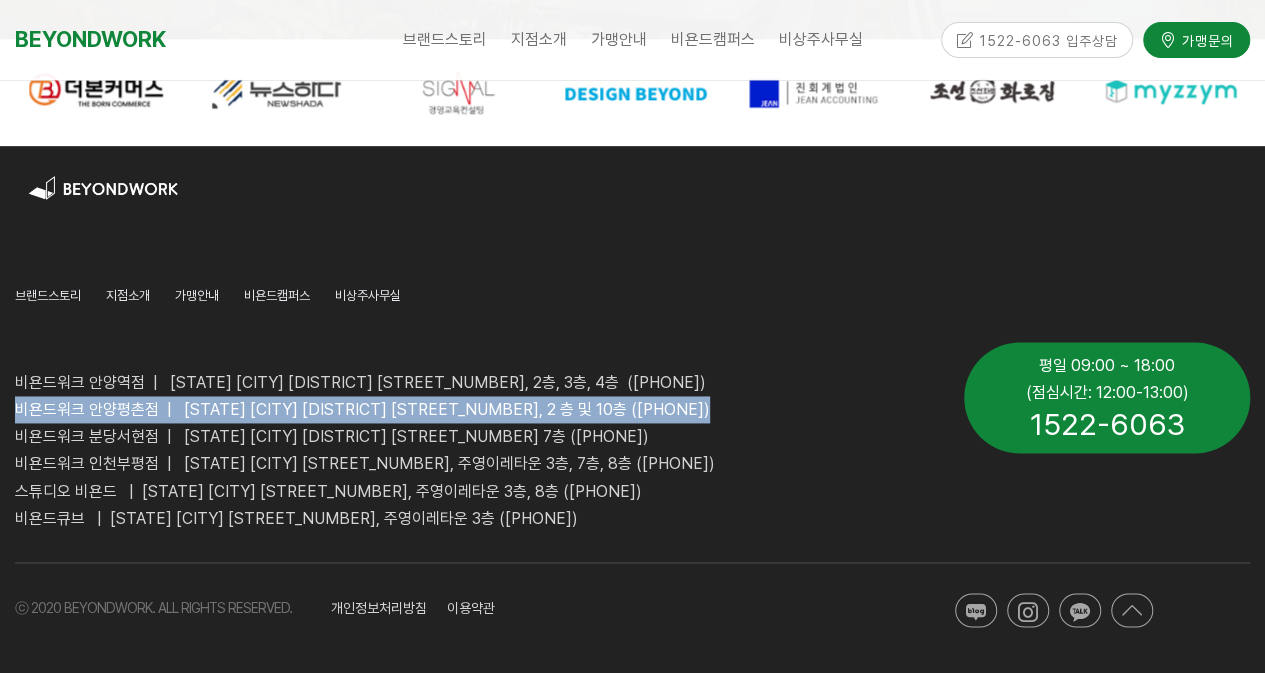 click on "비욘드워크 안양평촌점  |   [STATE] [CITY] [DISTRICT] [STREET_NUMBER], 2 층 및 10층 ([PHONE])" at bounding box center [474, 409] 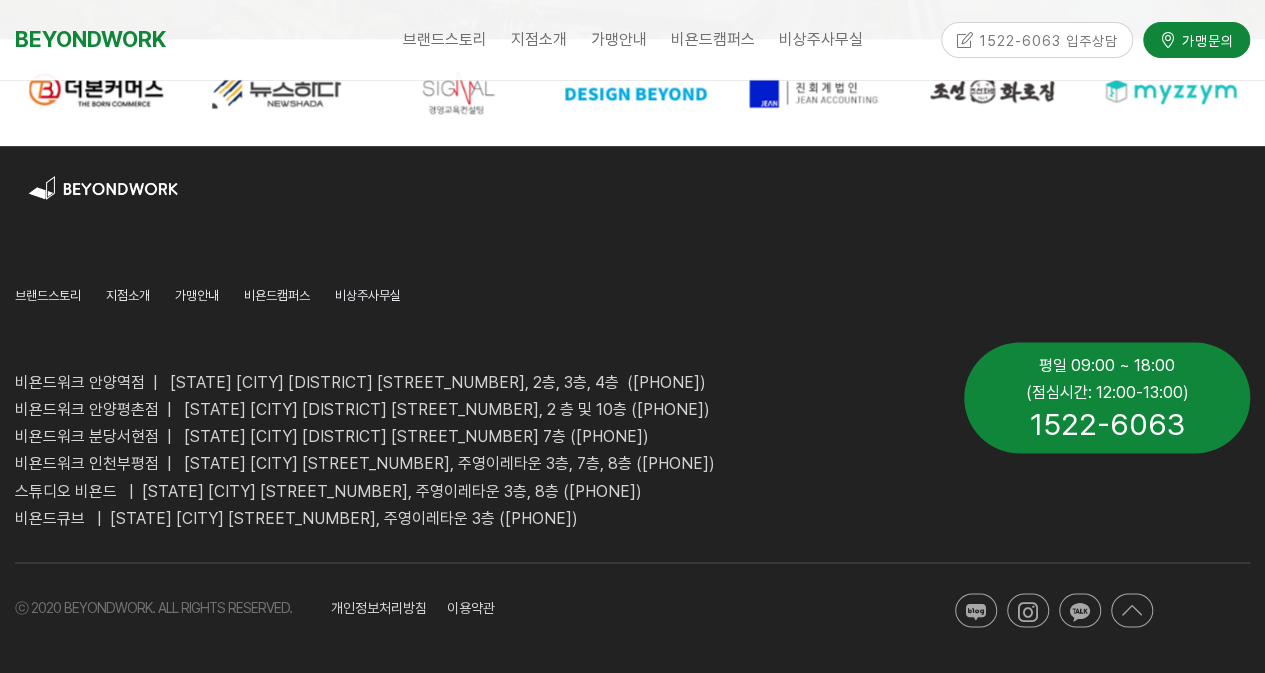 click on "비욘드워크 안양평촌점  |   [STATE] [CITY] [DISTRICT] [STREET_NUMBER], 2 층 및 10층 ([PHONE])" at bounding box center [362, 409] 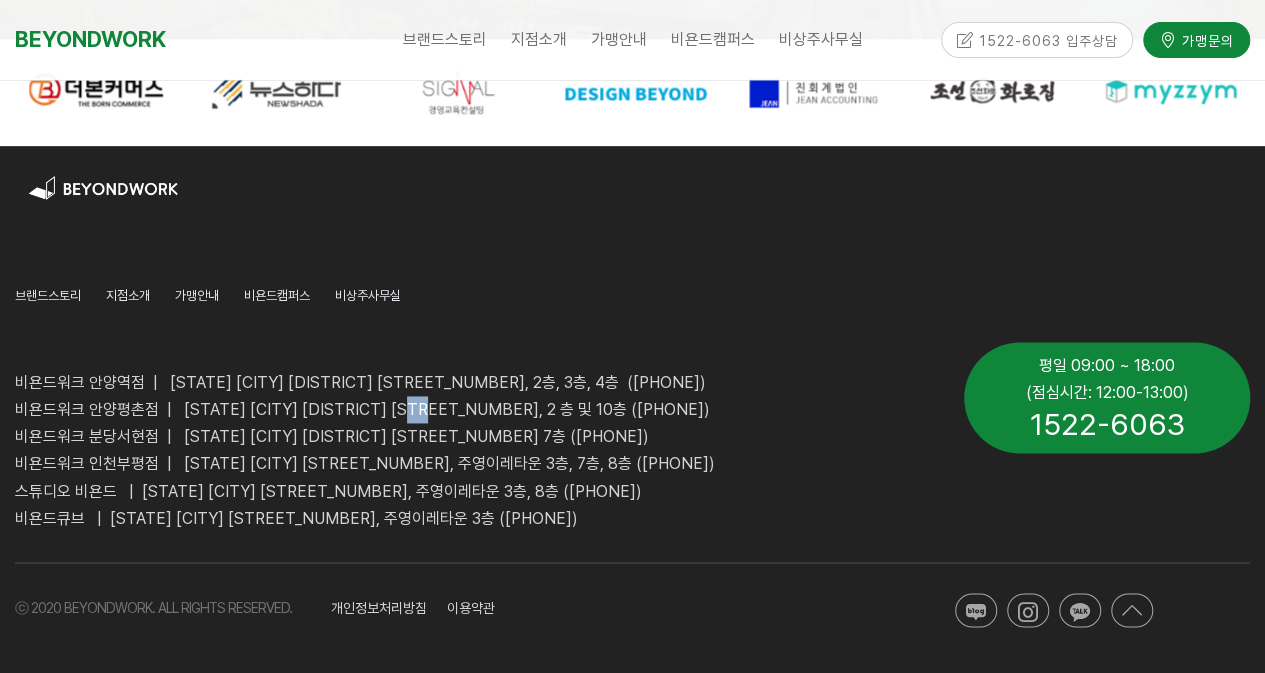 click on "비욘드워크 안양평촌점  |   [STATE] [CITY] [DISTRICT] [STREET_NUMBER], 2 층 및 10층 ([PHONE])" at bounding box center (362, 409) 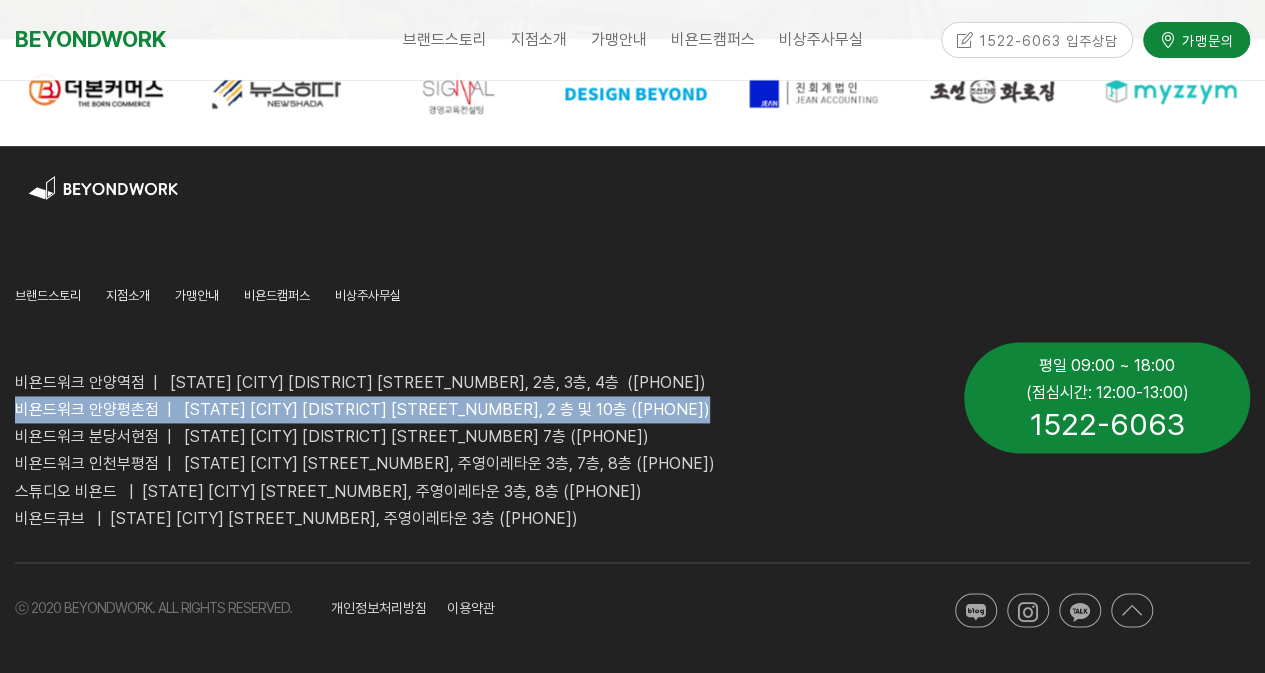 click on "비욘드워크 안양평촌점  |   [STATE] [CITY] [DISTRICT] [STREET_NUMBER], 2 층 및 10층 ([PHONE])" at bounding box center (362, 409) 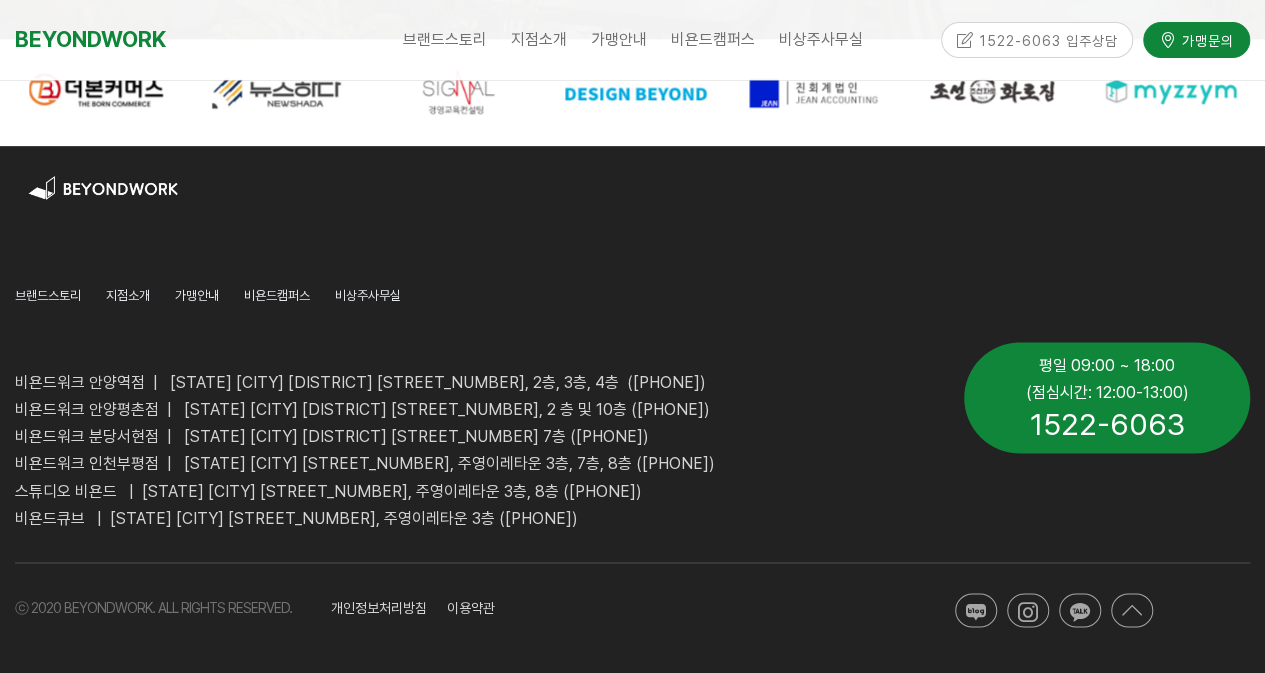 click on "비욘드워크 분당서현점  |   [STATE] [CITY] [DISTRICT] [STREET_NUMBER] 7층 ([PHONE])" at bounding box center (332, 436) 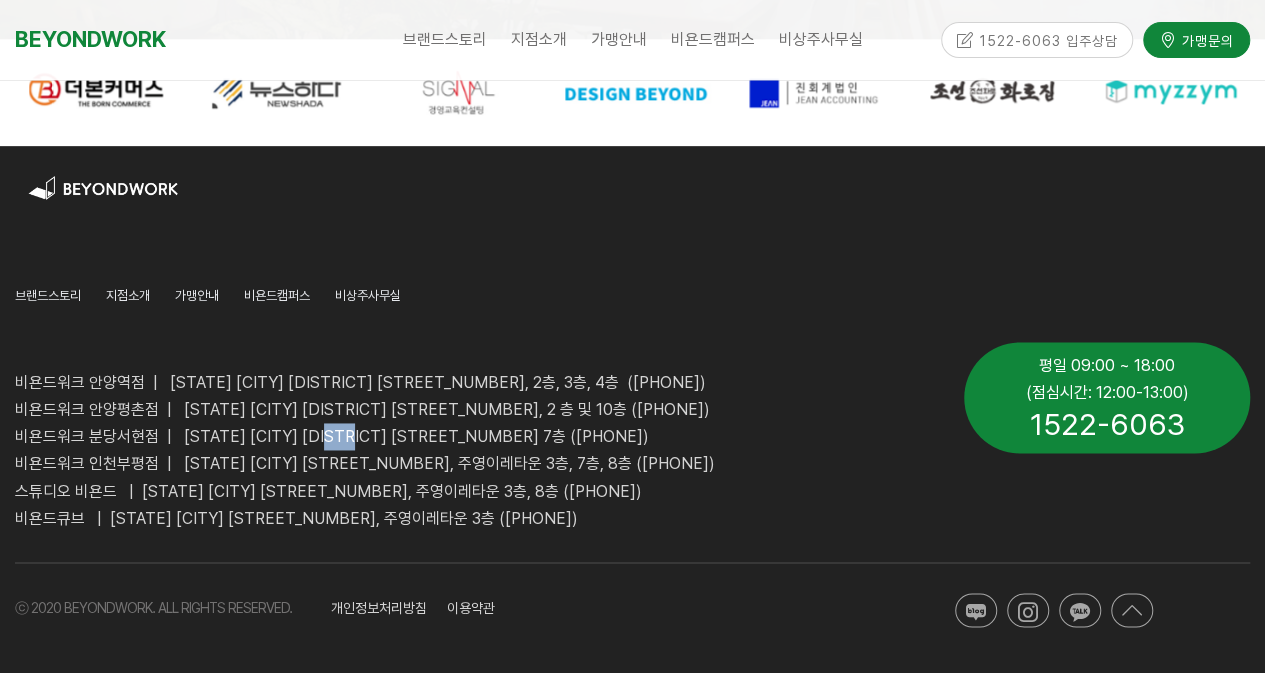 click on "비욘드워크 분당서현점  |   [STATE] [CITY] [DISTRICT] [STREET_NUMBER] 7층 ([PHONE])" at bounding box center (332, 436) 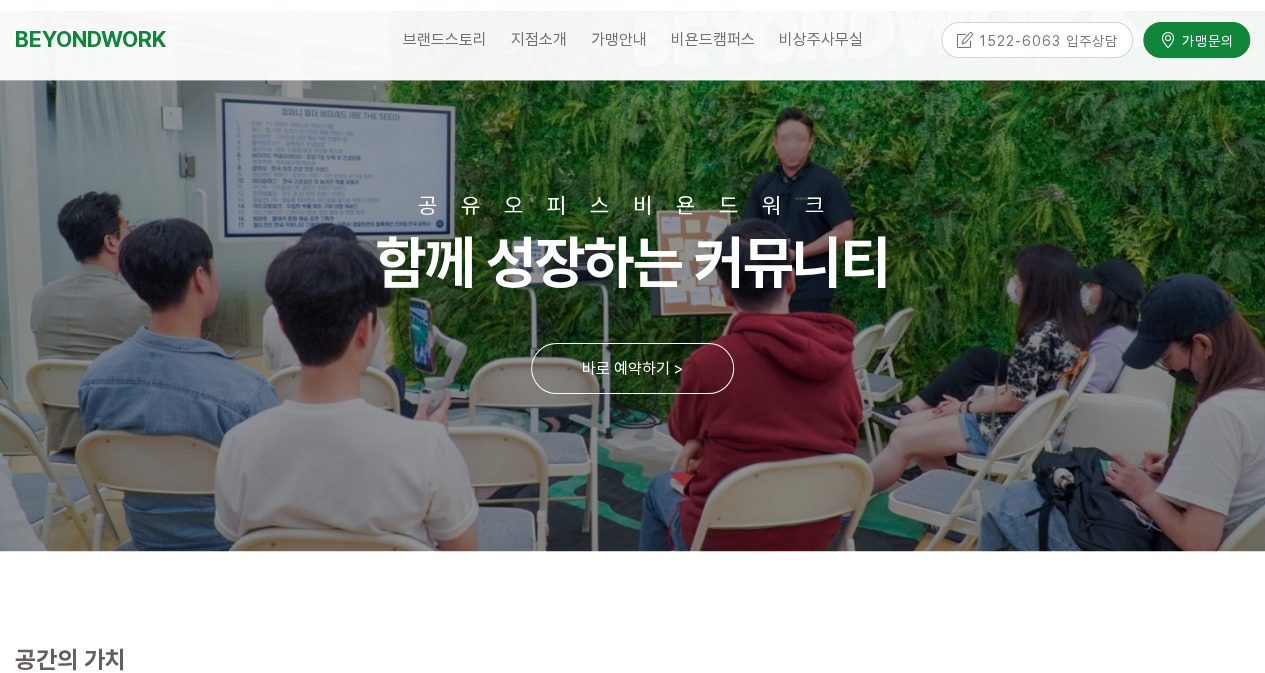 scroll, scrollTop: 0, scrollLeft: 0, axis: both 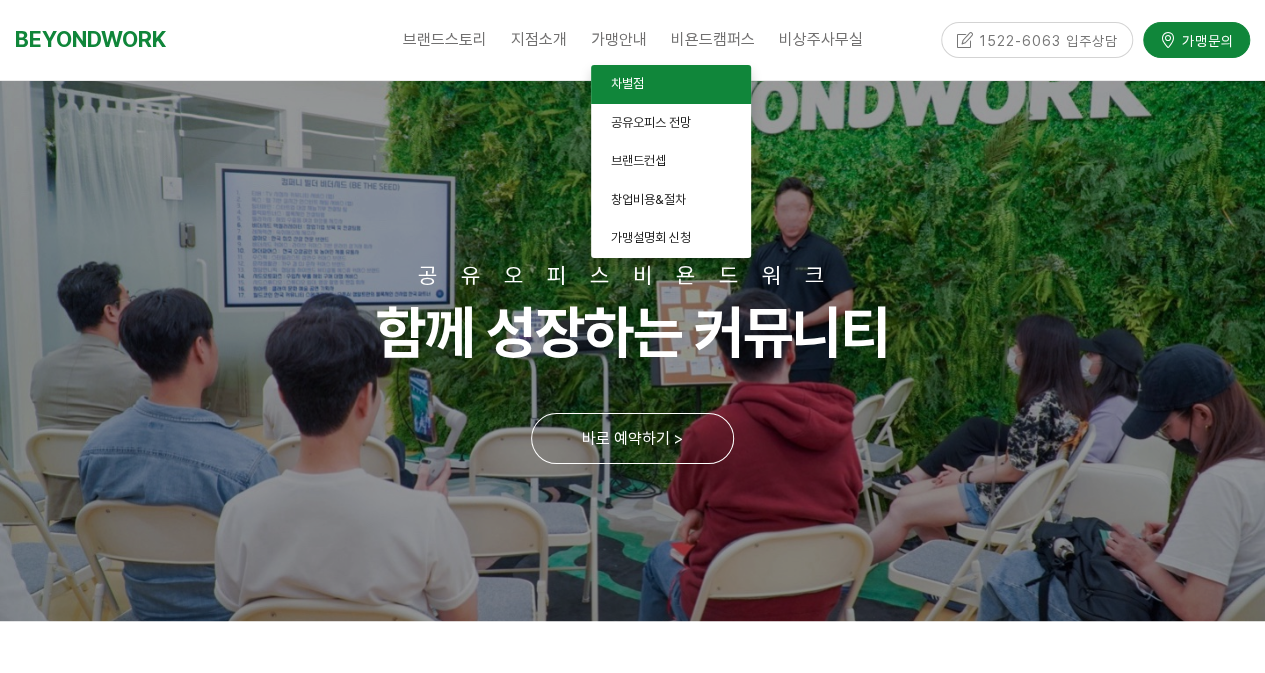 click on "차별점" at bounding box center (671, 84) 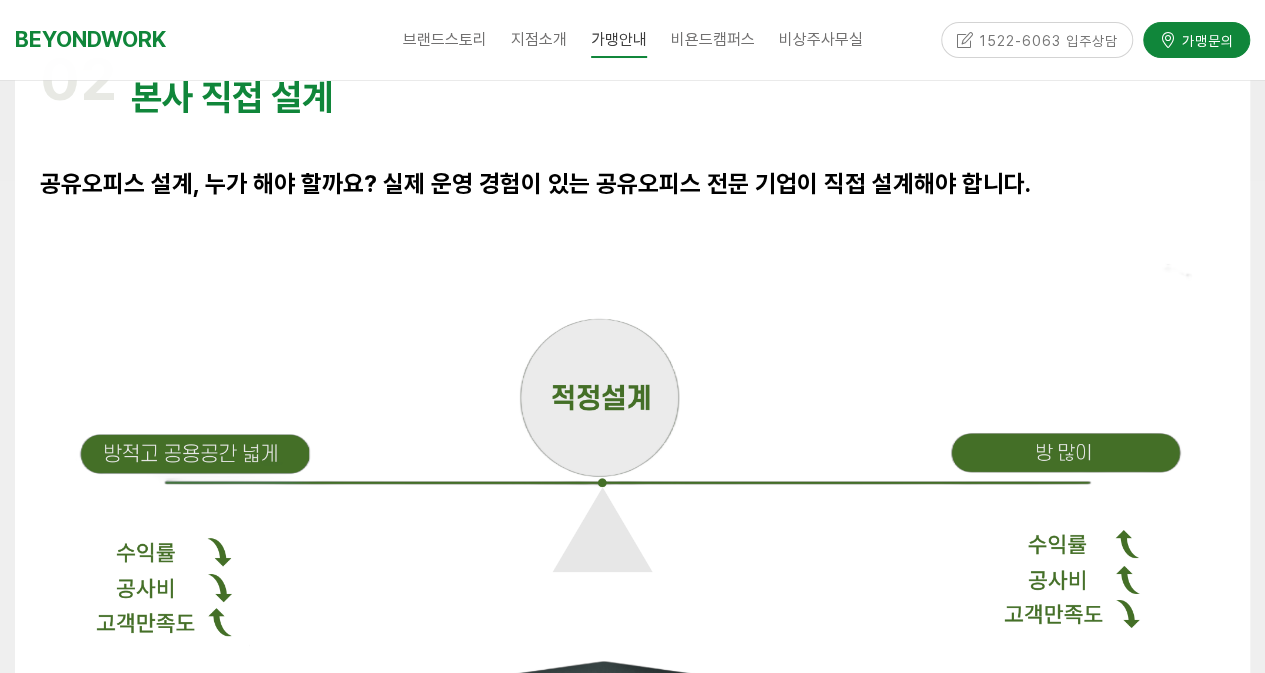 scroll, scrollTop: 1700, scrollLeft: 0, axis: vertical 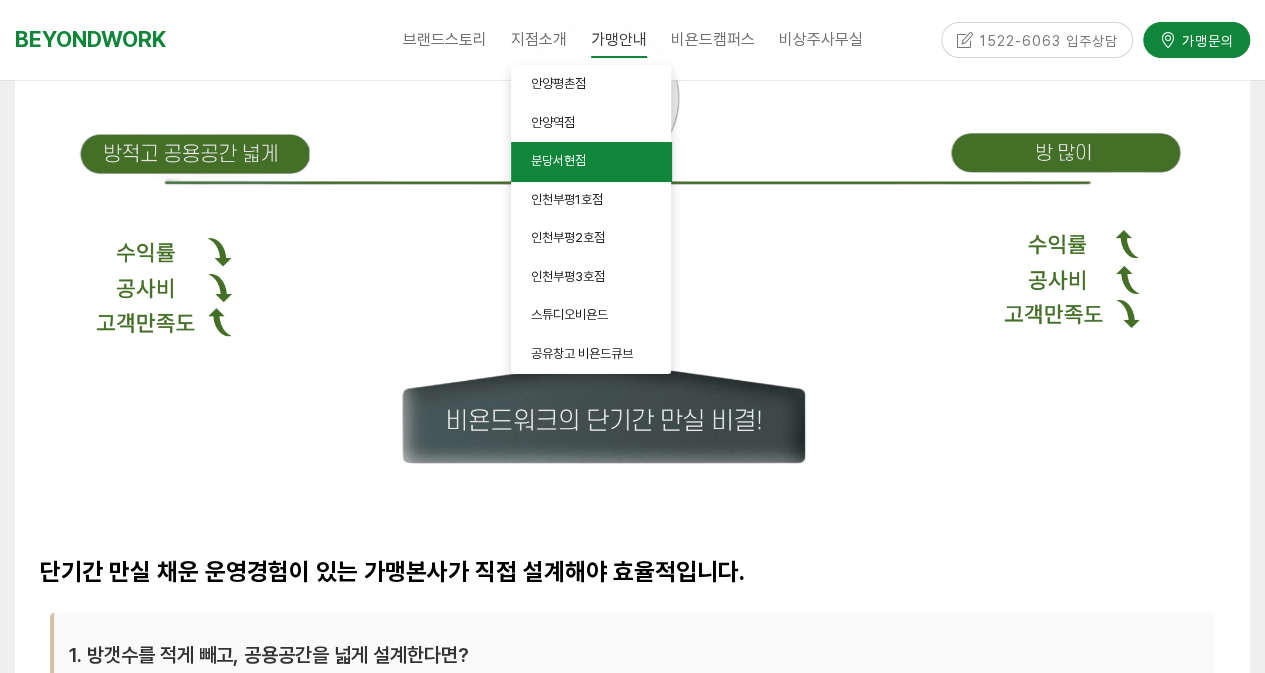 click on "분당서현점" at bounding box center (591, 161) 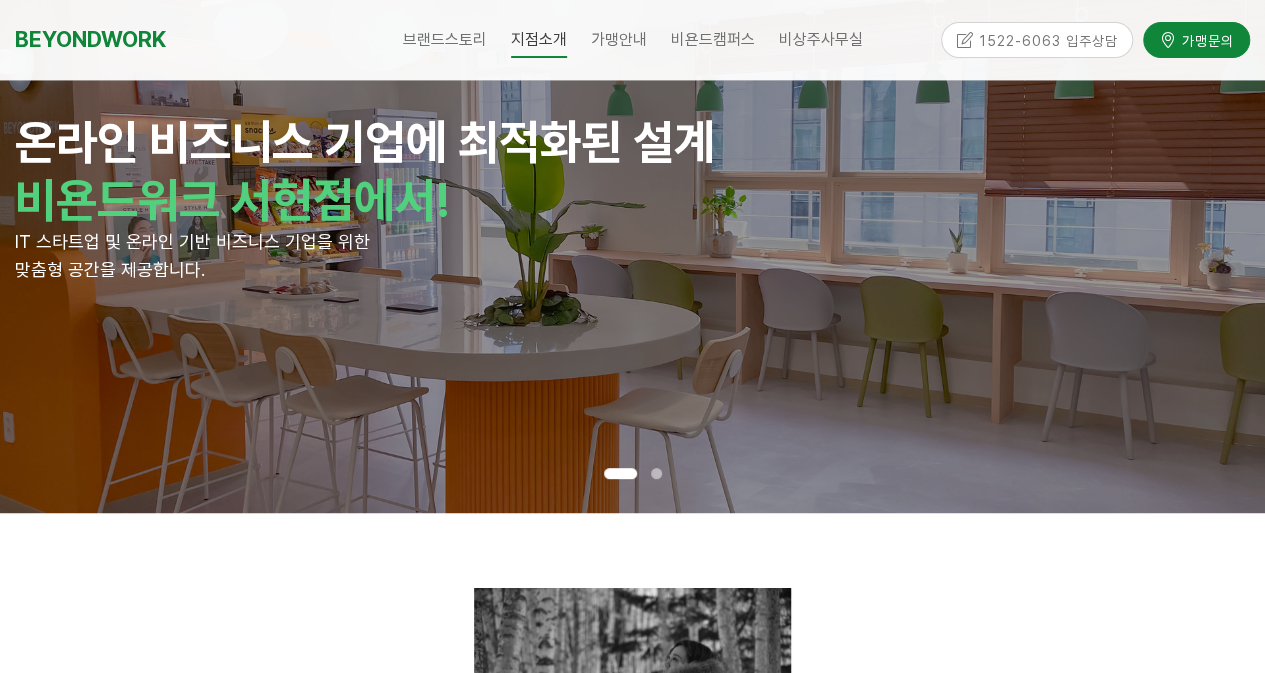 scroll, scrollTop: 100, scrollLeft: 0, axis: vertical 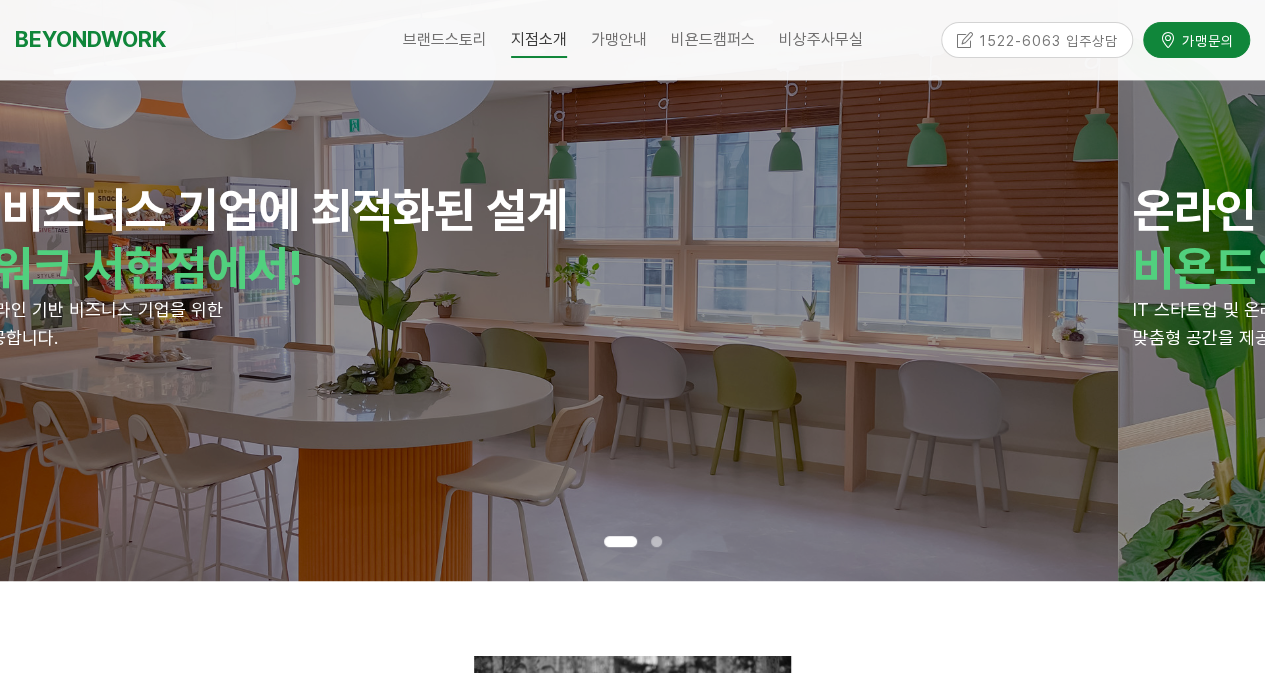 drag, startPoint x: 827, startPoint y: 349, endPoint x: 290, endPoint y: 413, distance: 540.80035 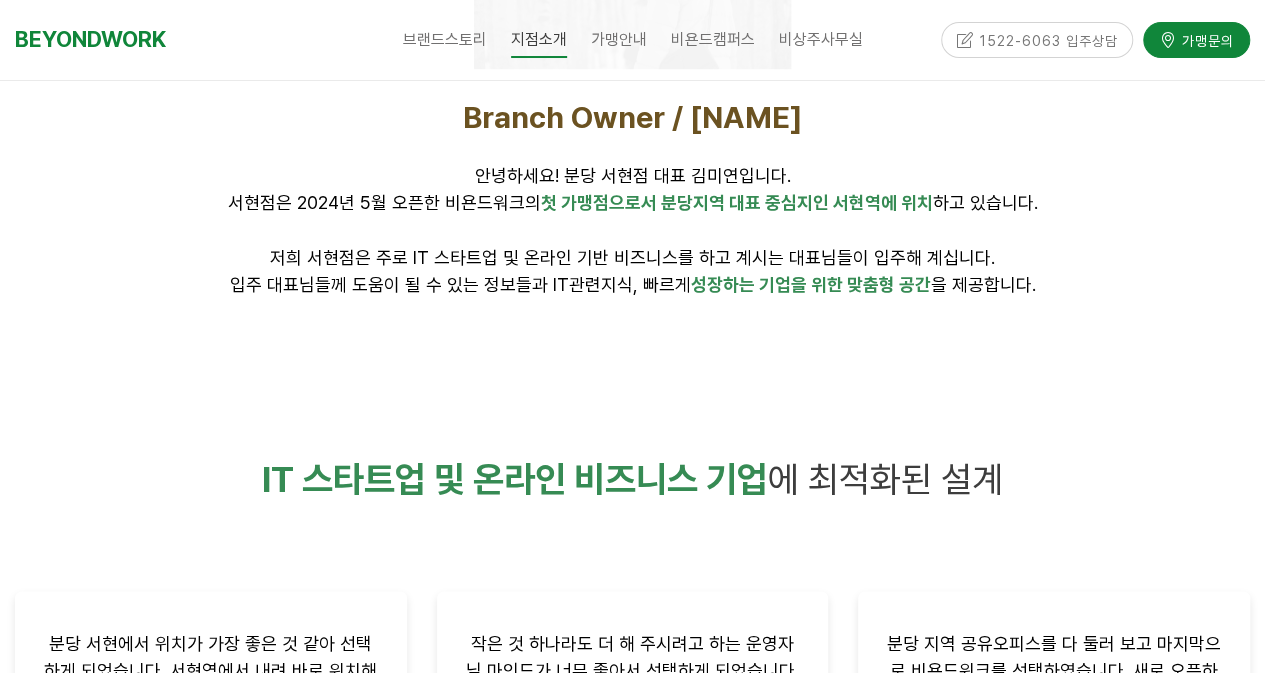 scroll, scrollTop: 900, scrollLeft: 0, axis: vertical 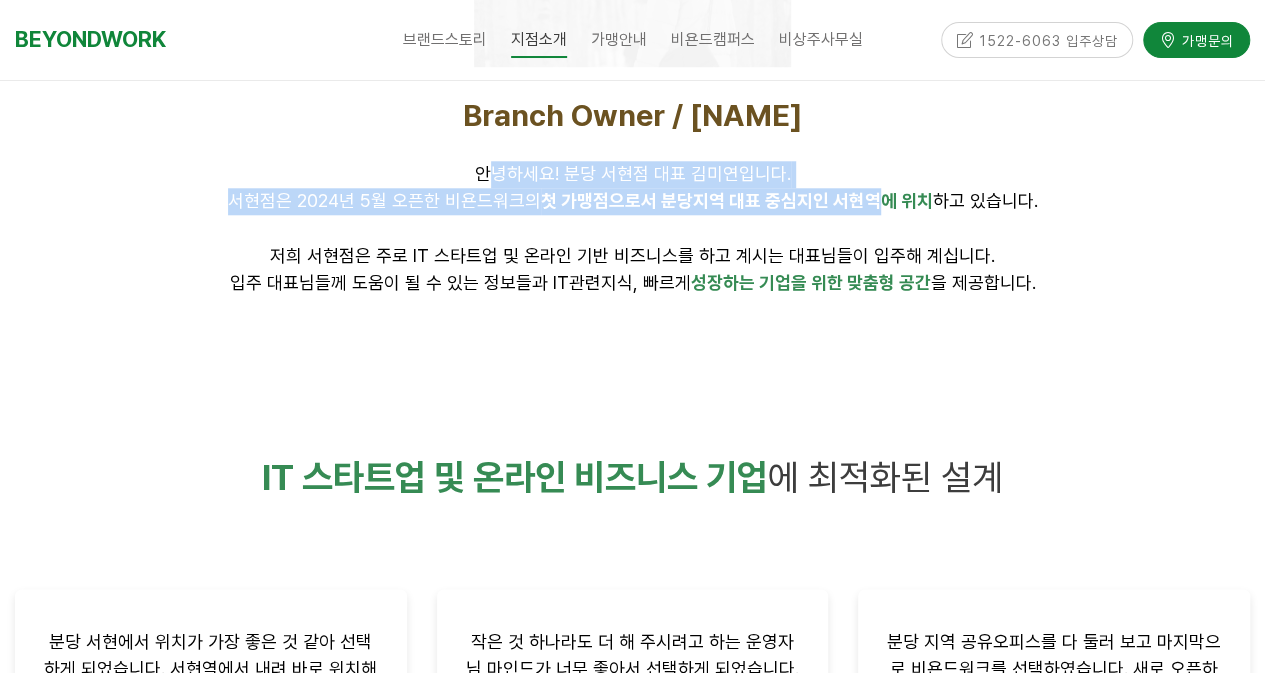 drag, startPoint x: 488, startPoint y: 181, endPoint x: 901, endPoint y: 232, distance: 416.137 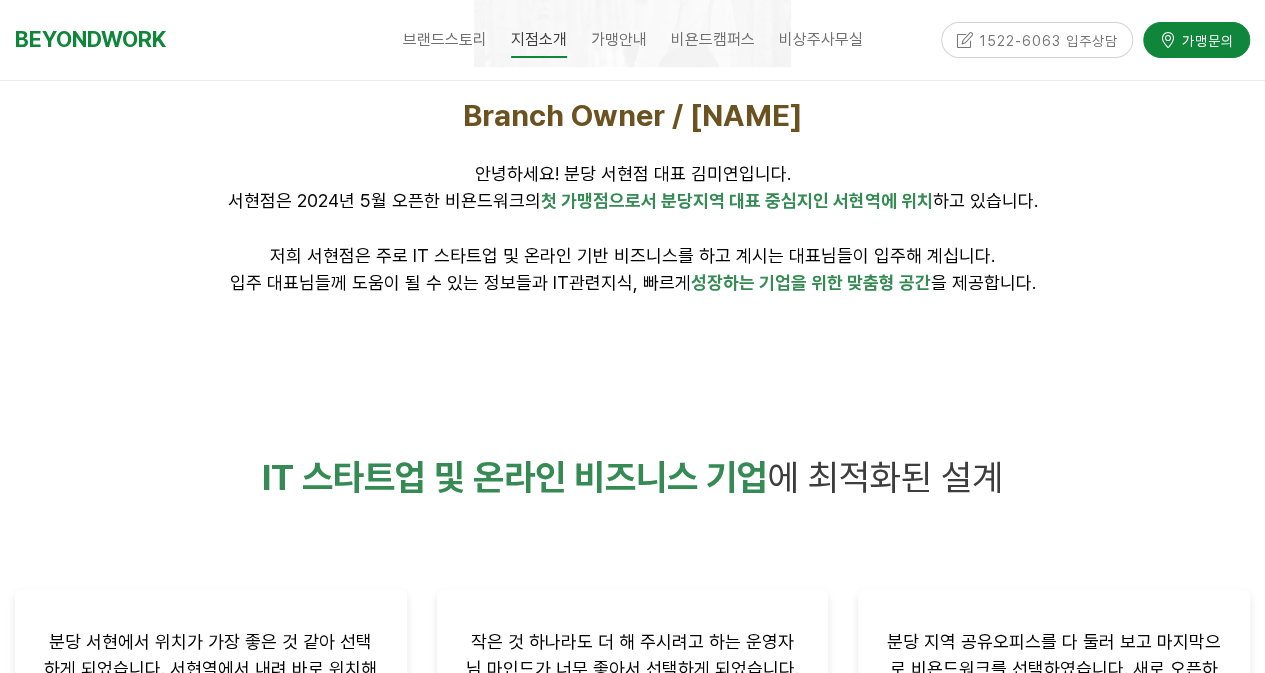 click on "안녕하세요! 분당 서현점 대표 김미연입니다. 서현점은 2024년 5월 오픈한 비욘드워크의  첫 가맹점으로서 분당지역 대표 중심지인 서현역에 위치 하고 있습니다. 저희 서현점은 주로 IT 스타트업 및 온라인 기반 비즈니스를 하고 계시는 대표님들이 입주해 계십니다." at bounding box center (632, 215) 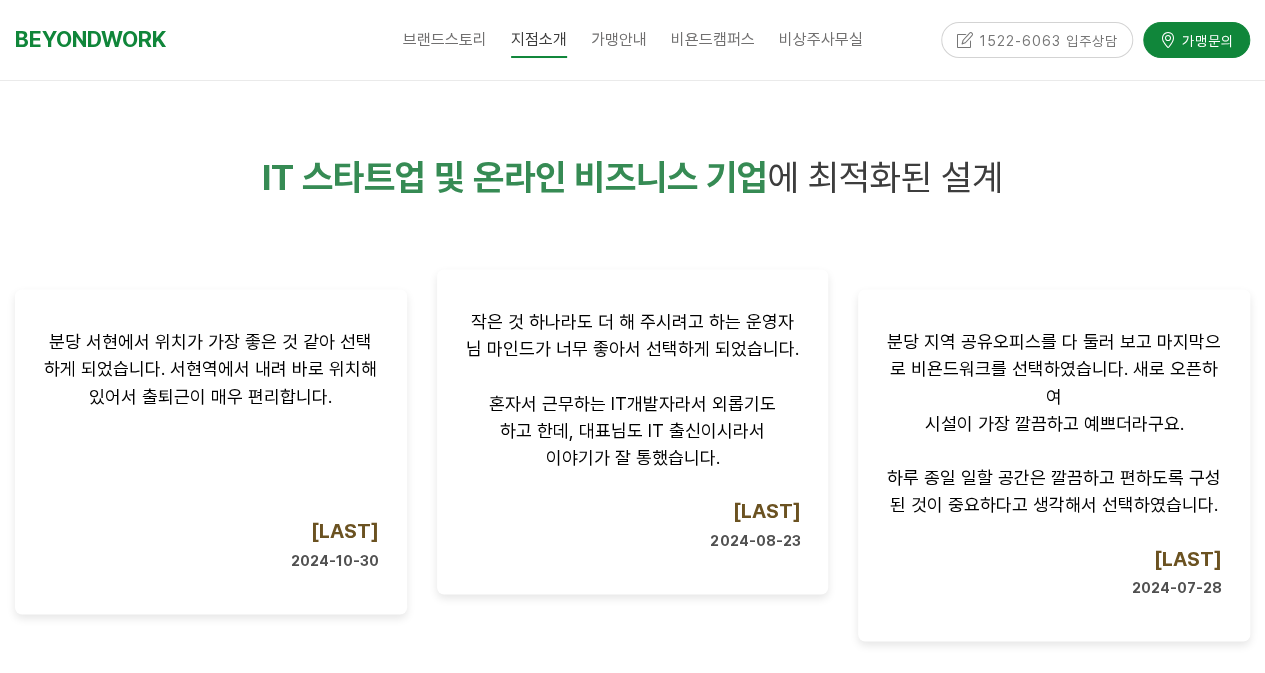 scroll, scrollTop: 1300, scrollLeft: 0, axis: vertical 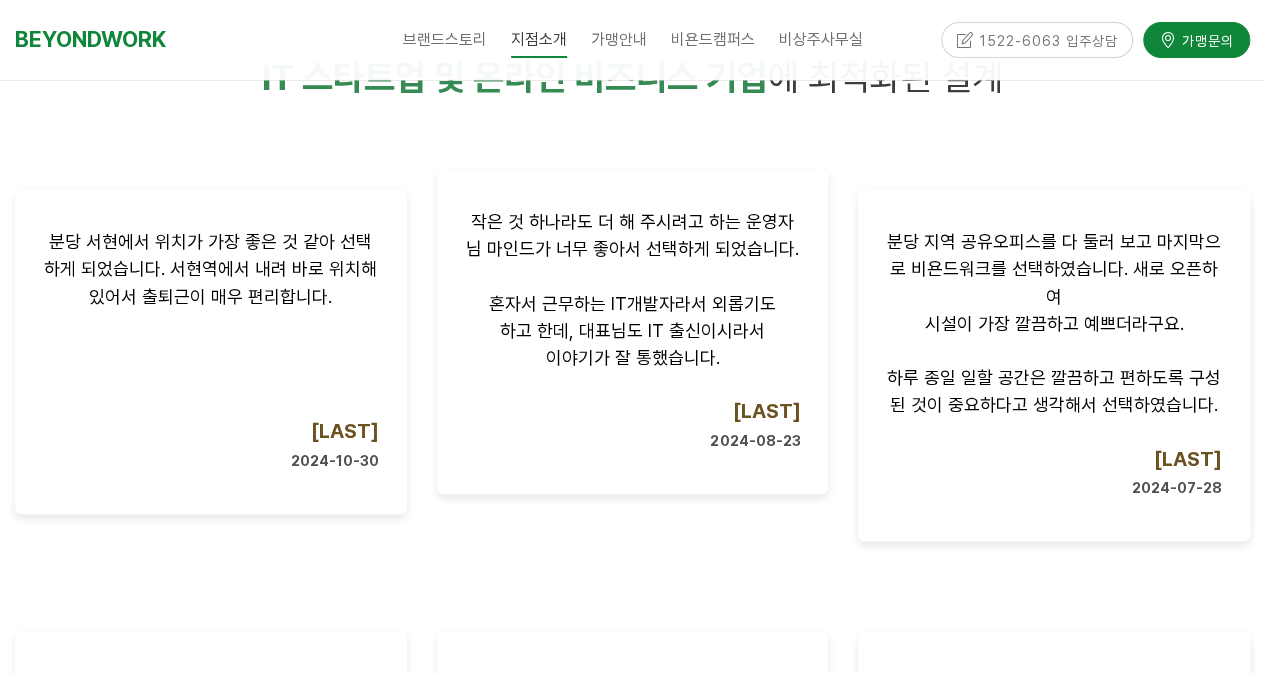 click on "하고 한데, 대표님도 IT 출신이시라서" at bounding box center (632, 330) 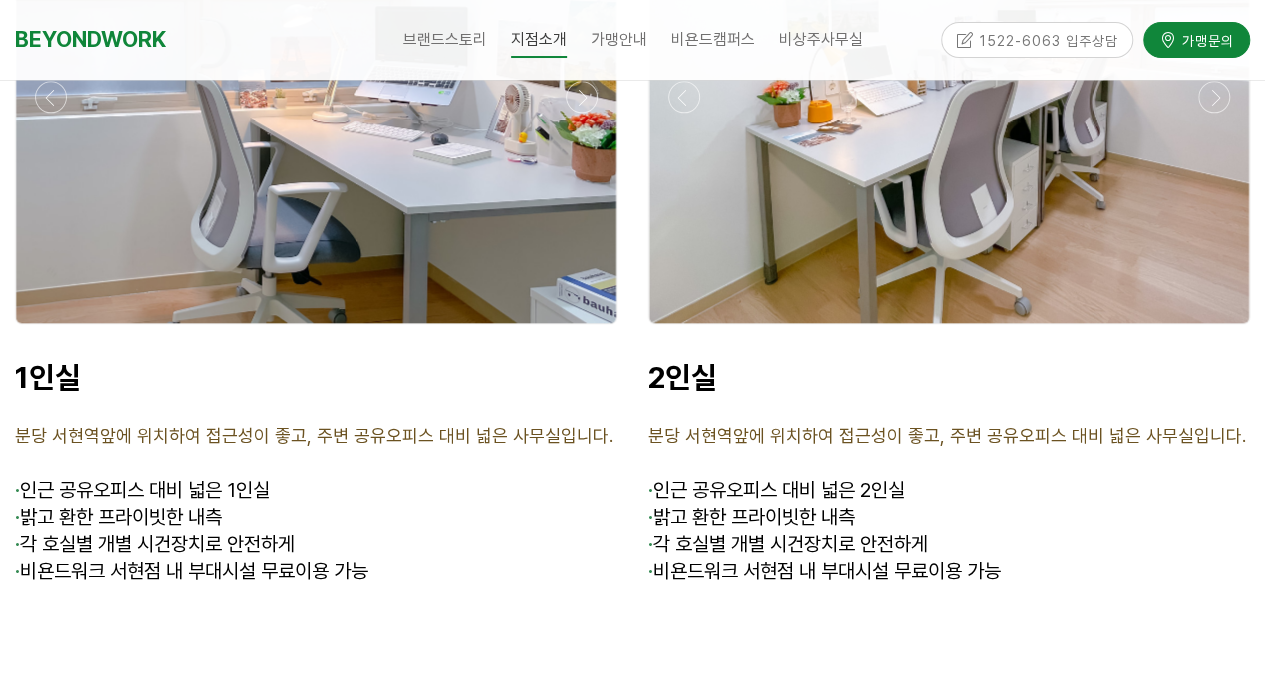 scroll, scrollTop: 5100, scrollLeft: 0, axis: vertical 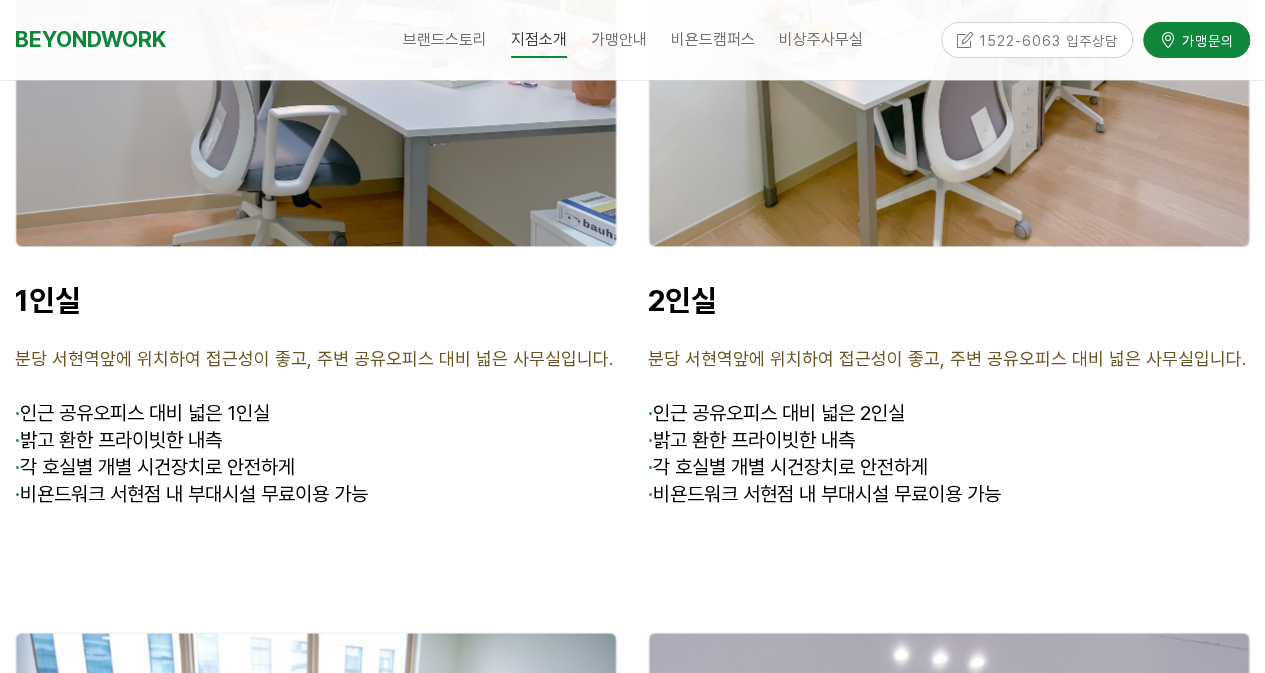 click at bounding box center [949, 20] 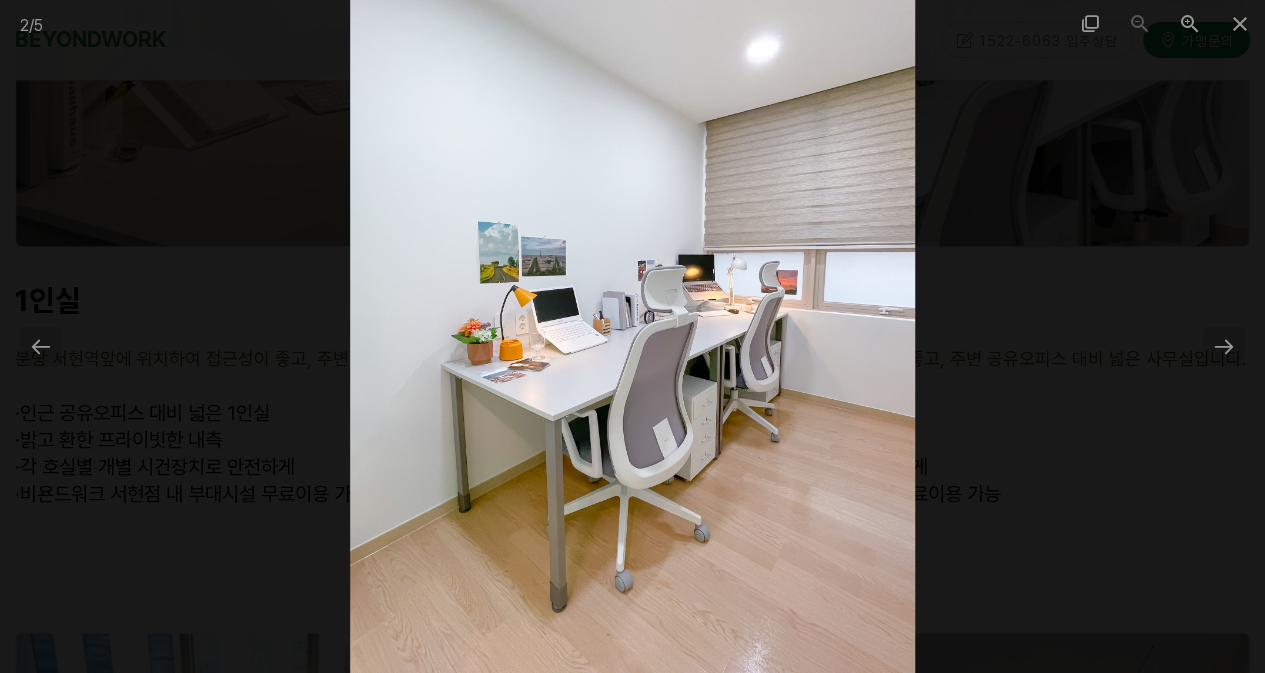 scroll, scrollTop: 5200, scrollLeft: 0, axis: vertical 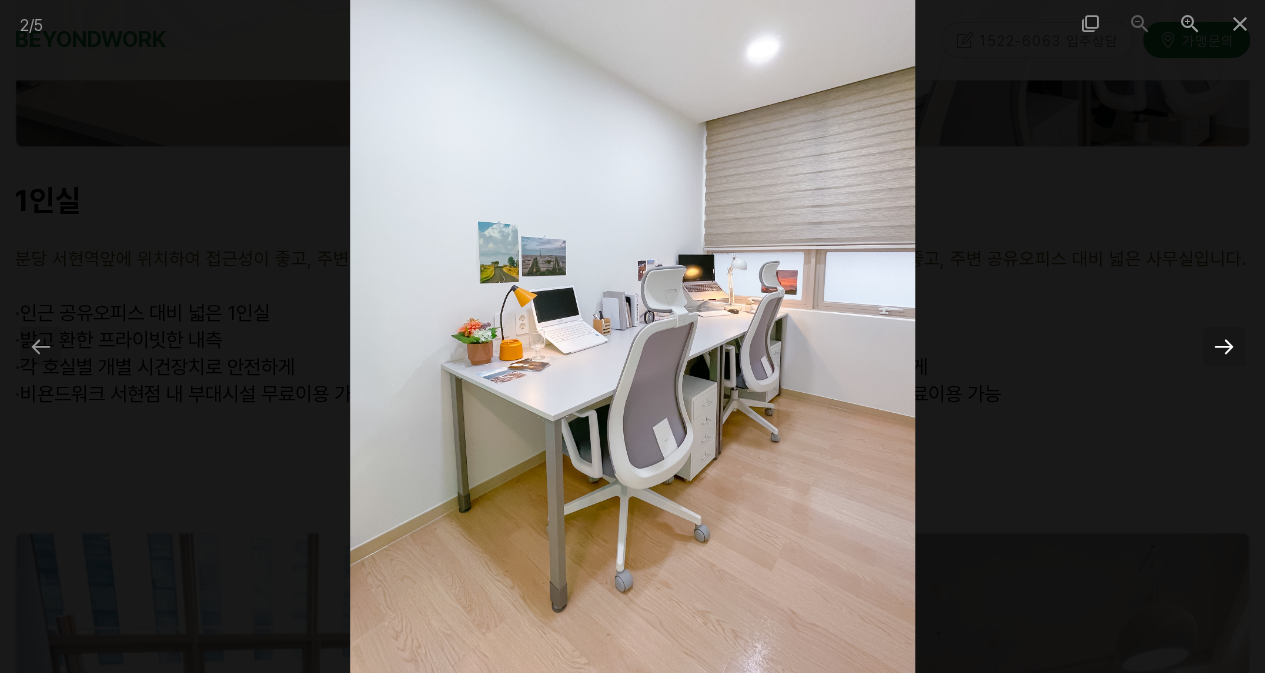 click at bounding box center (1224, 346) 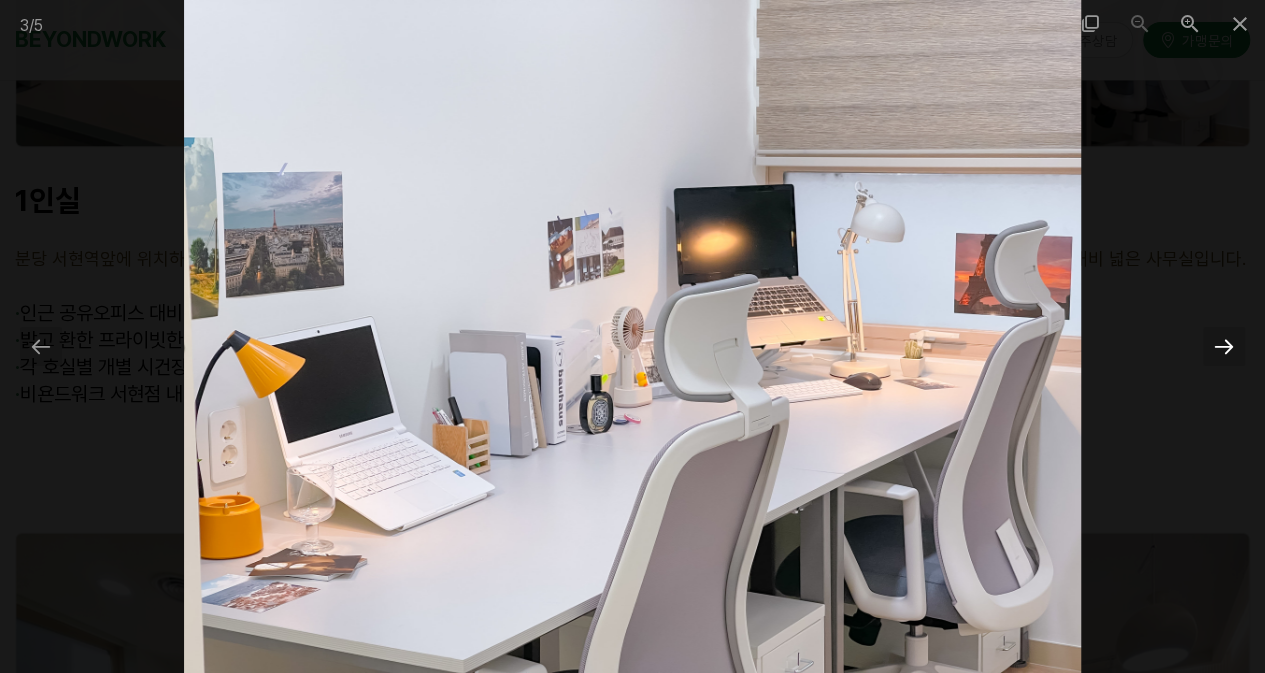 click at bounding box center (1224, 346) 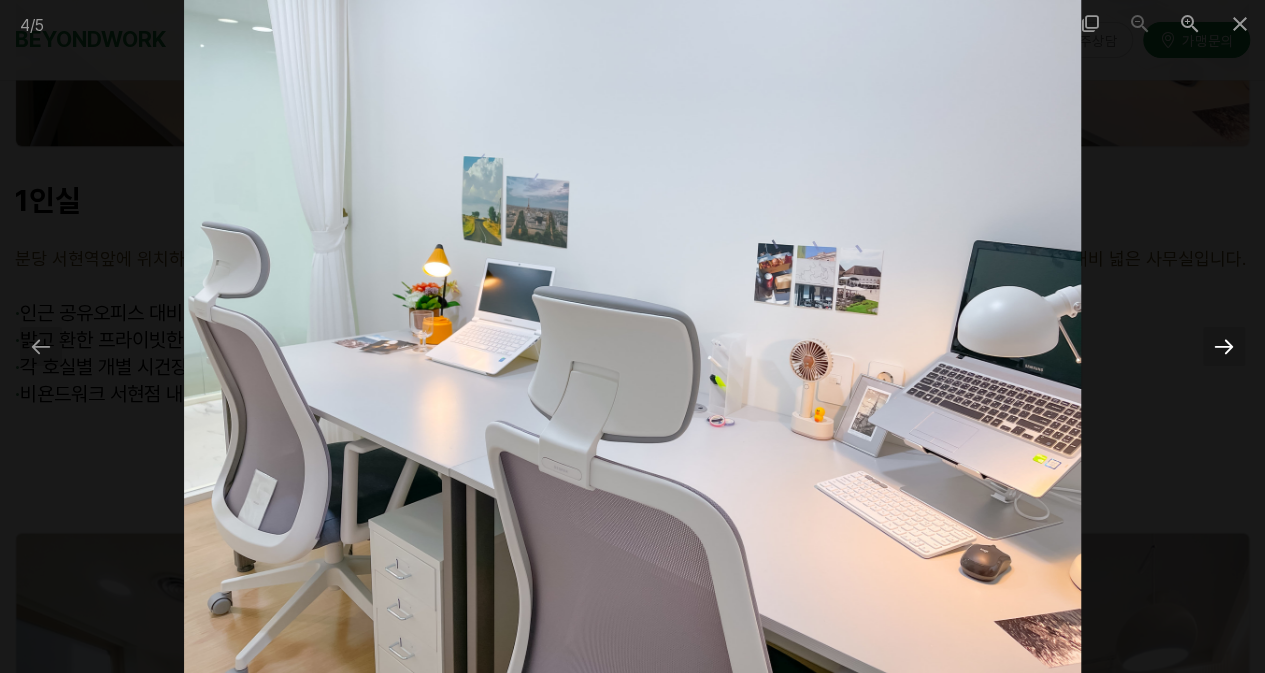 click at bounding box center (1224, 346) 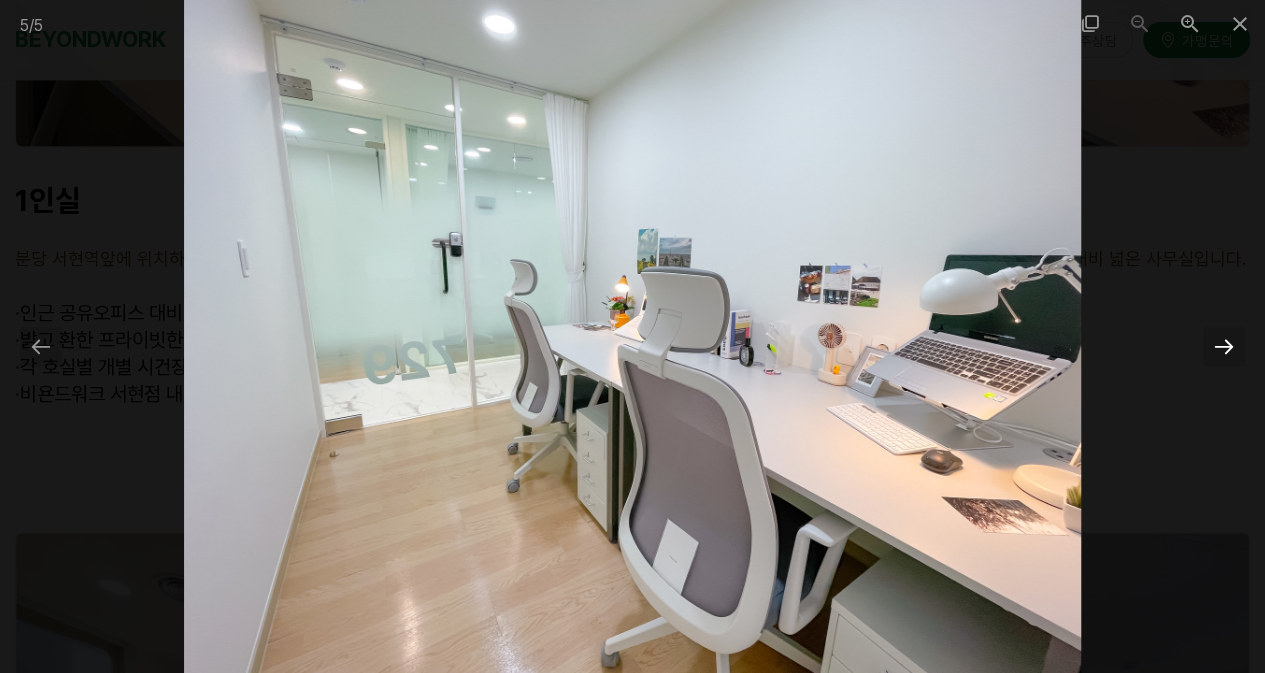 click at bounding box center (1224, 346) 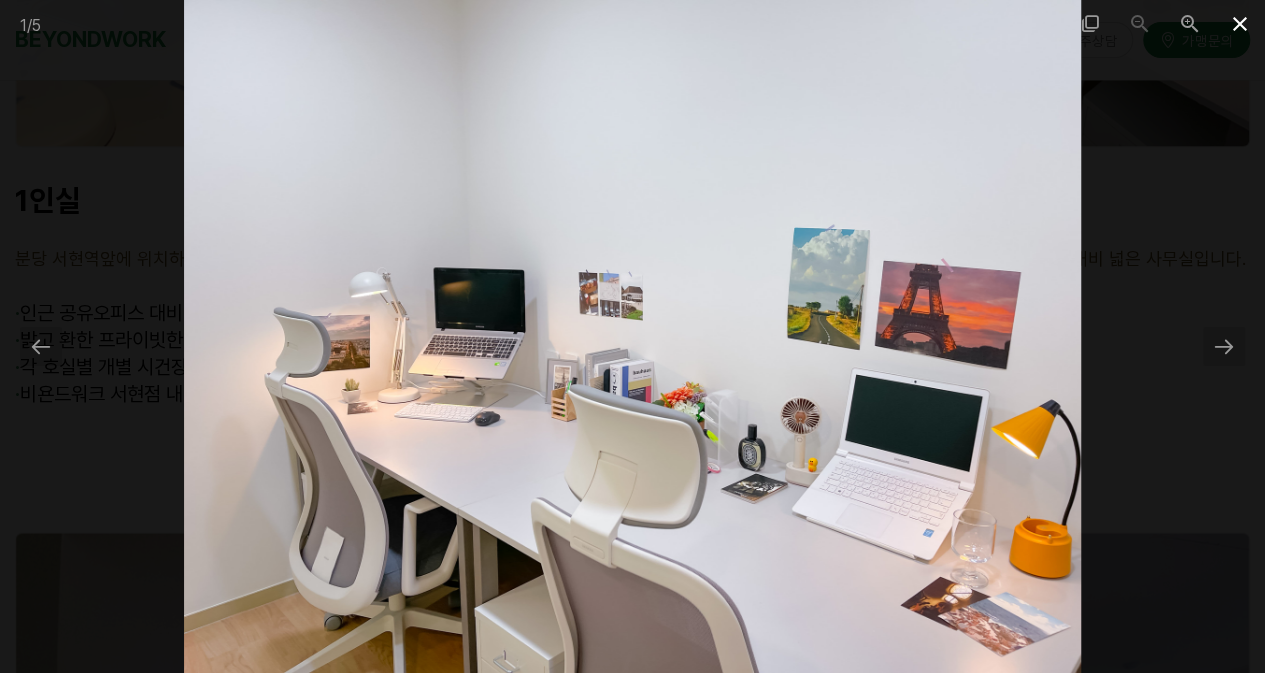 click at bounding box center (1240, 23) 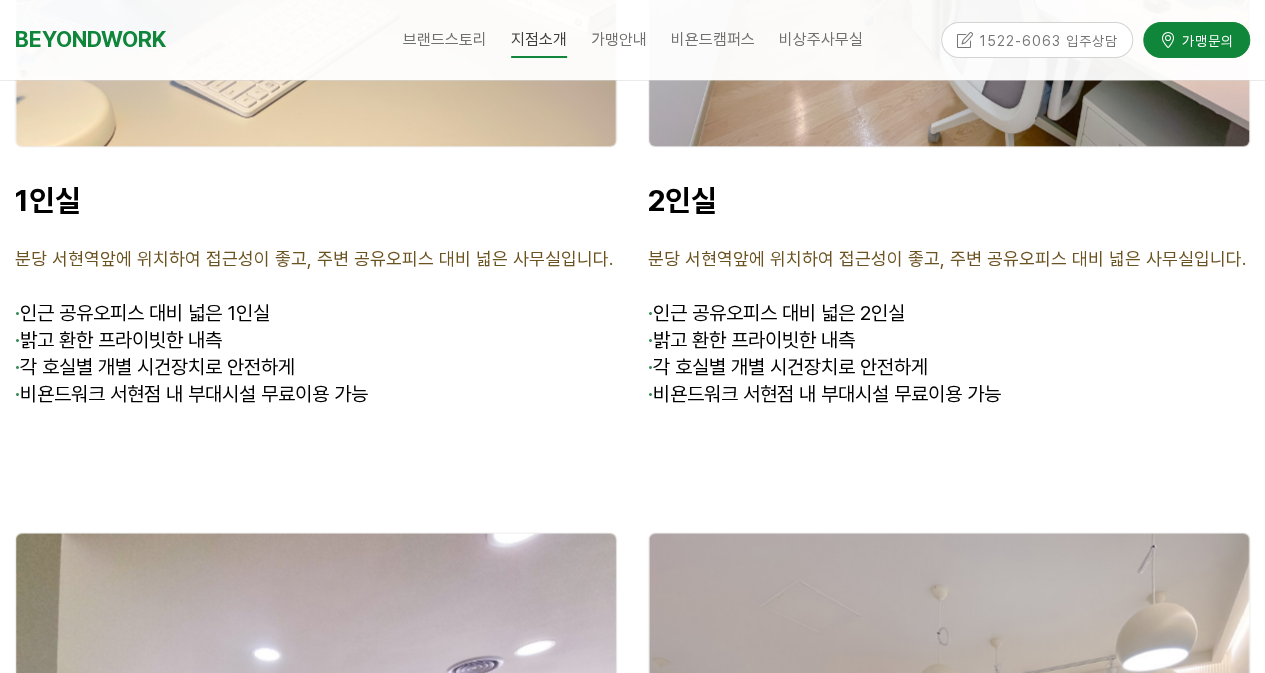 scroll, scrollTop: 5300, scrollLeft: 0, axis: vertical 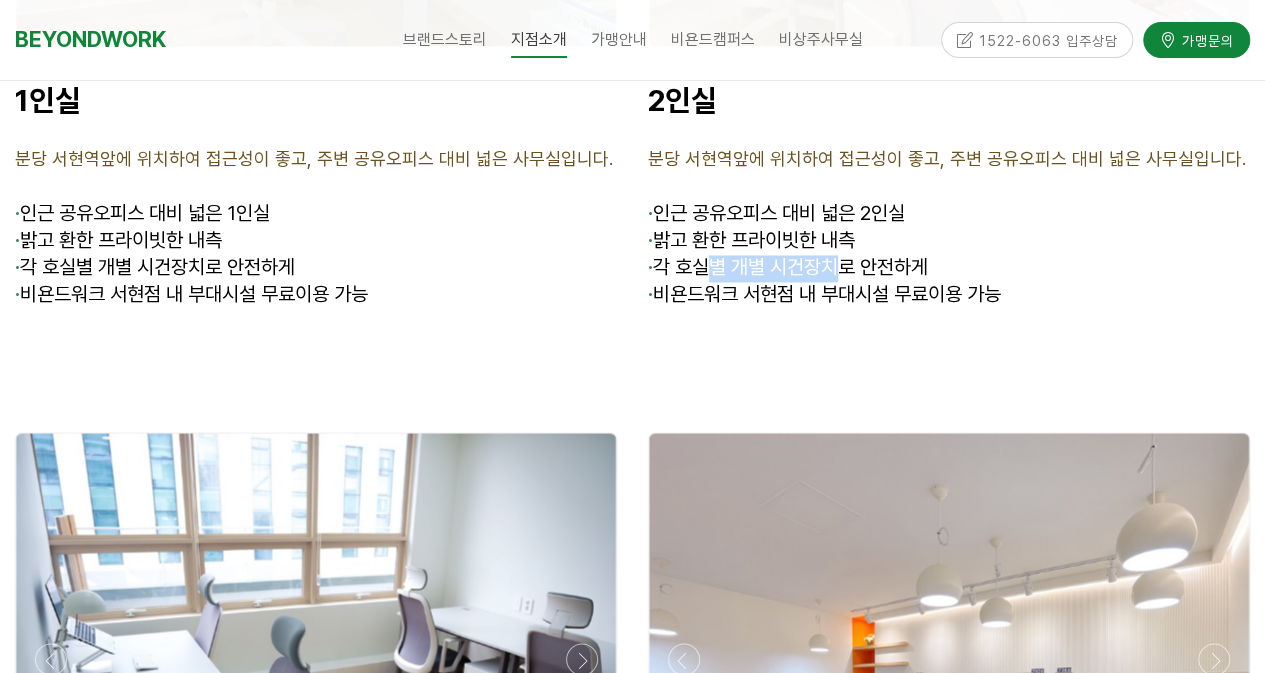 drag, startPoint x: 708, startPoint y: 273, endPoint x: 852, endPoint y: 268, distance: 144.08678 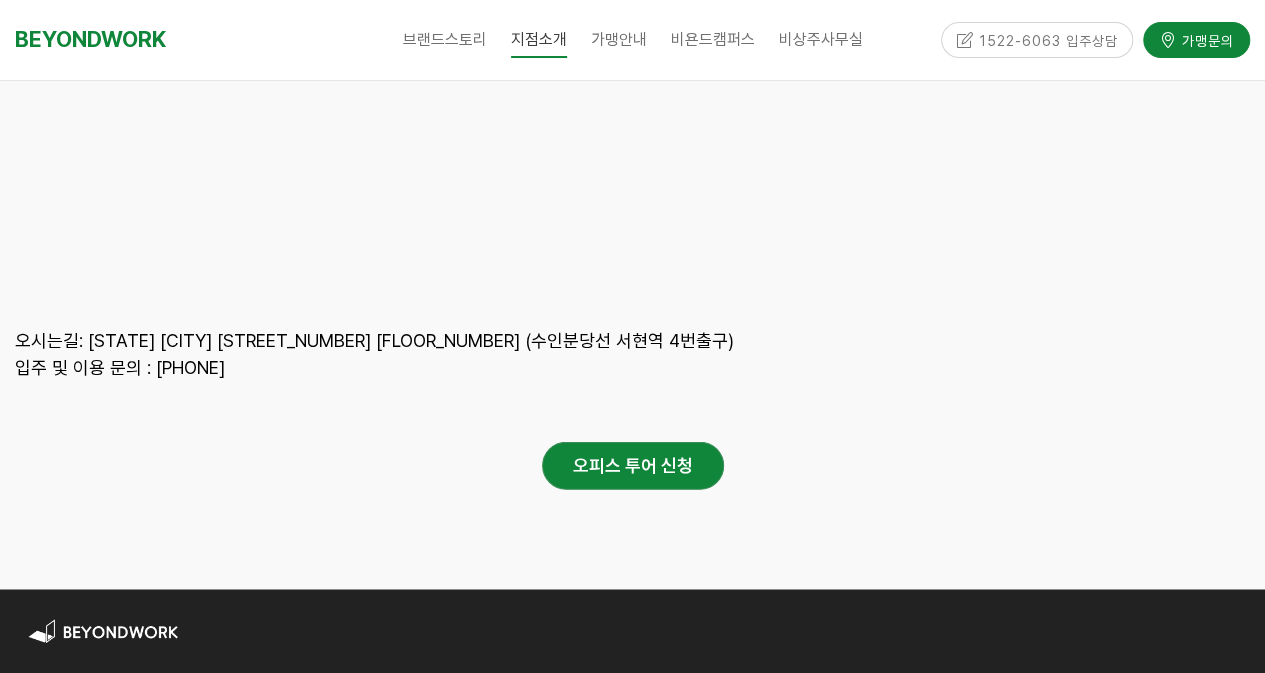 scroll, scrollTop: 9600, scrollLeft: 0, axis: vertical 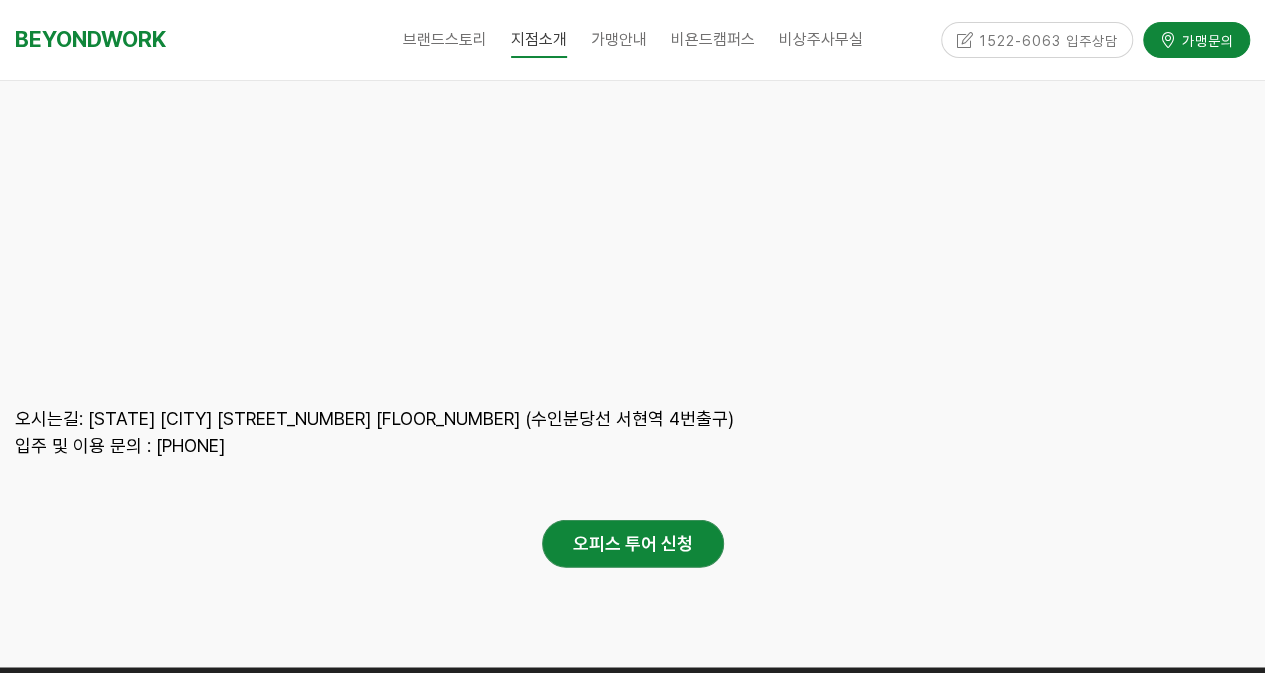 drag, startPoint x: 524, startPoint y: 461, endPoint x: 317, endPoint y: 445, distance: 207.61743 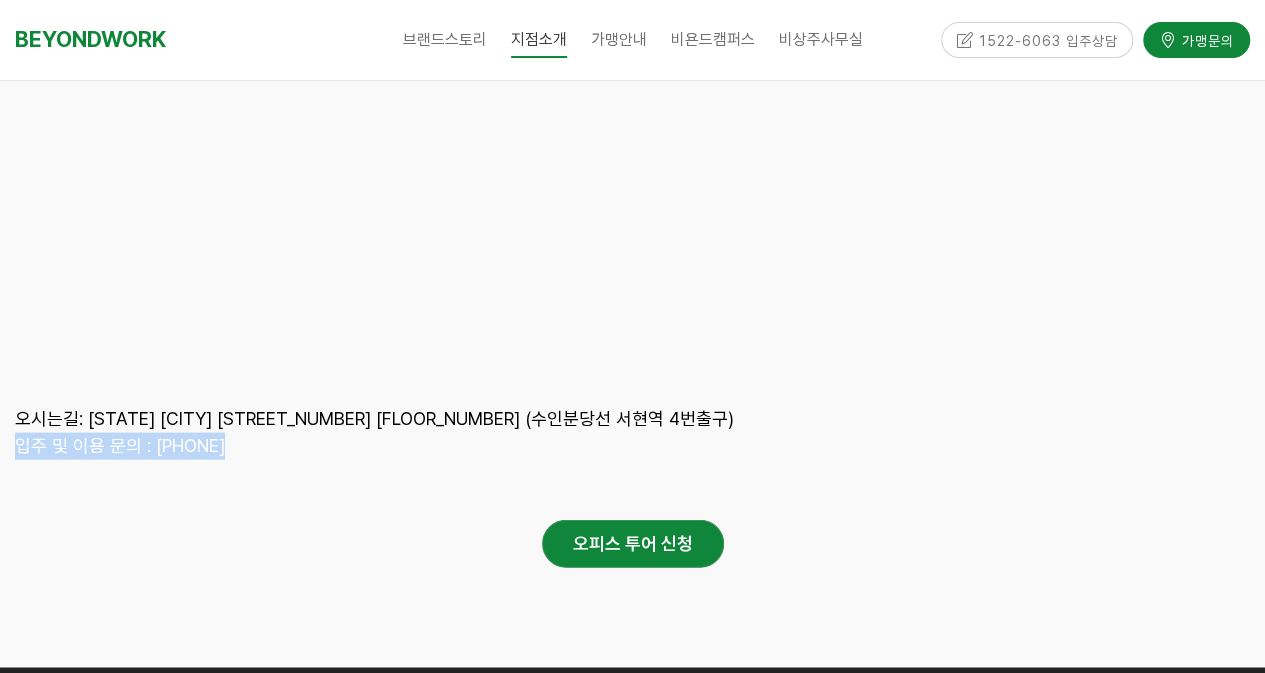 click on "입주 및 이용 문의 : [PHONE]" at bounding box center (120, 445) 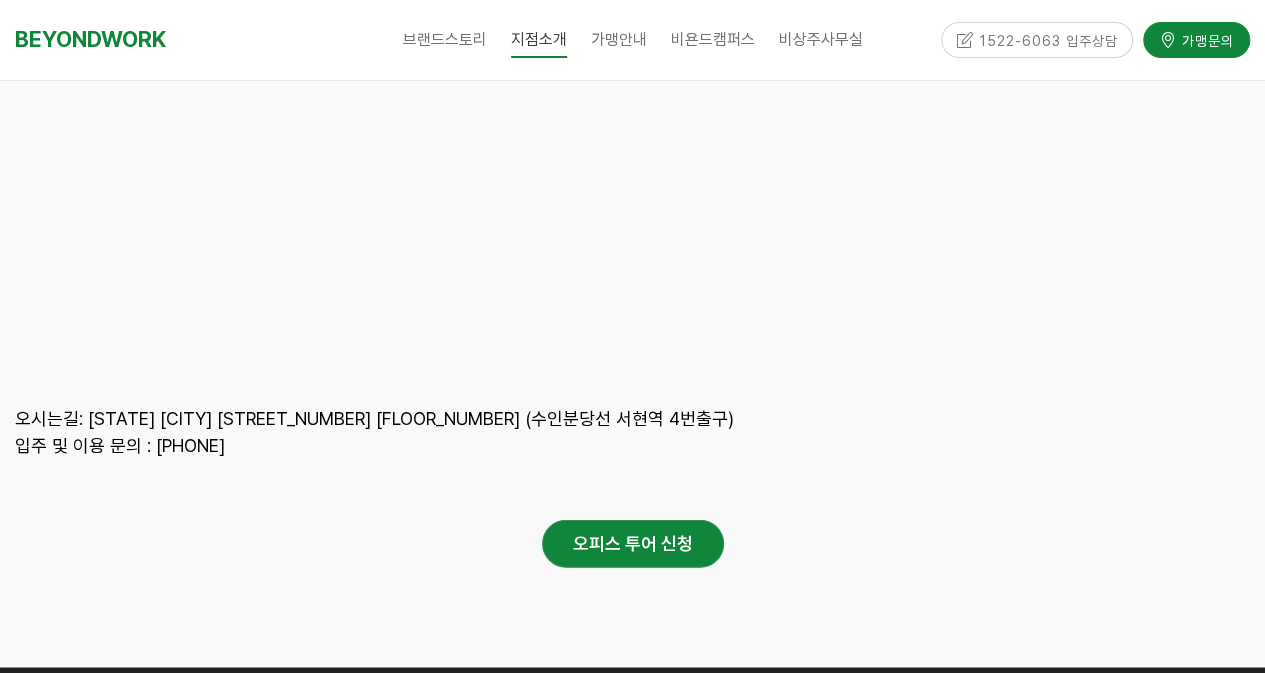 drag, startPoint x: 330, startPoint y: 451, endPoint x: 306, endPoint y: 454, distance: 24.186773 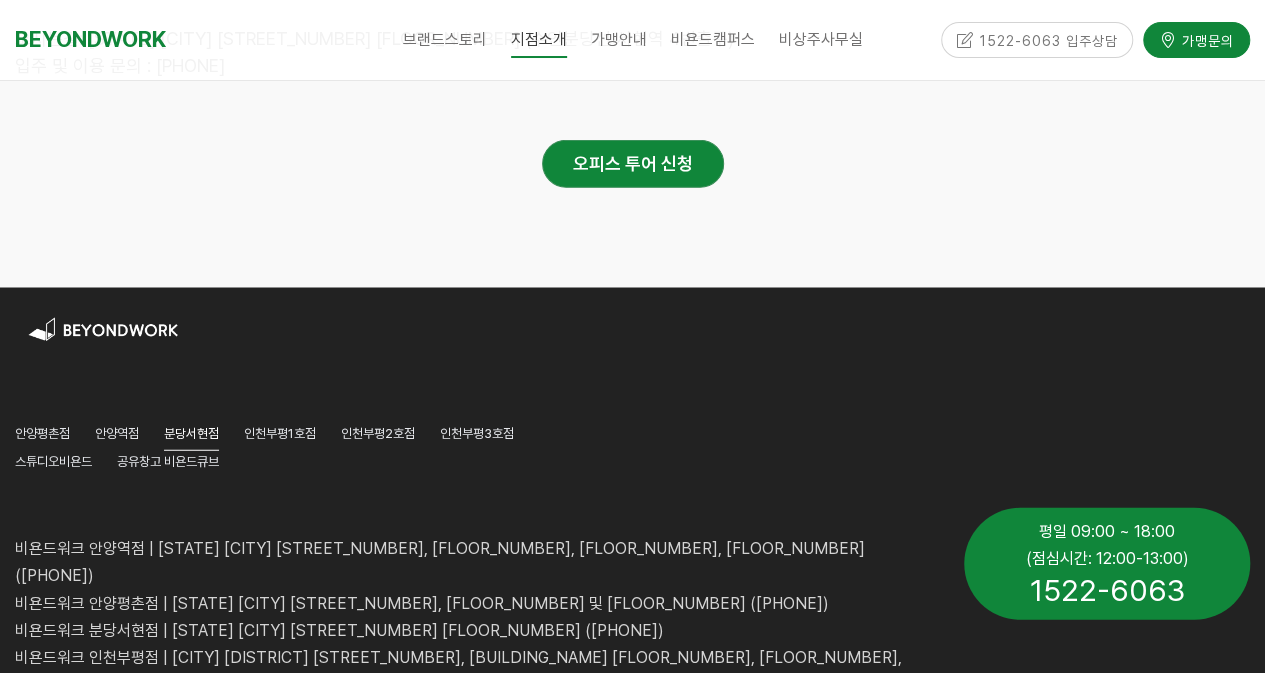 scroll, scrollTop: 10100, scrollLeft: 0, axis: vertical 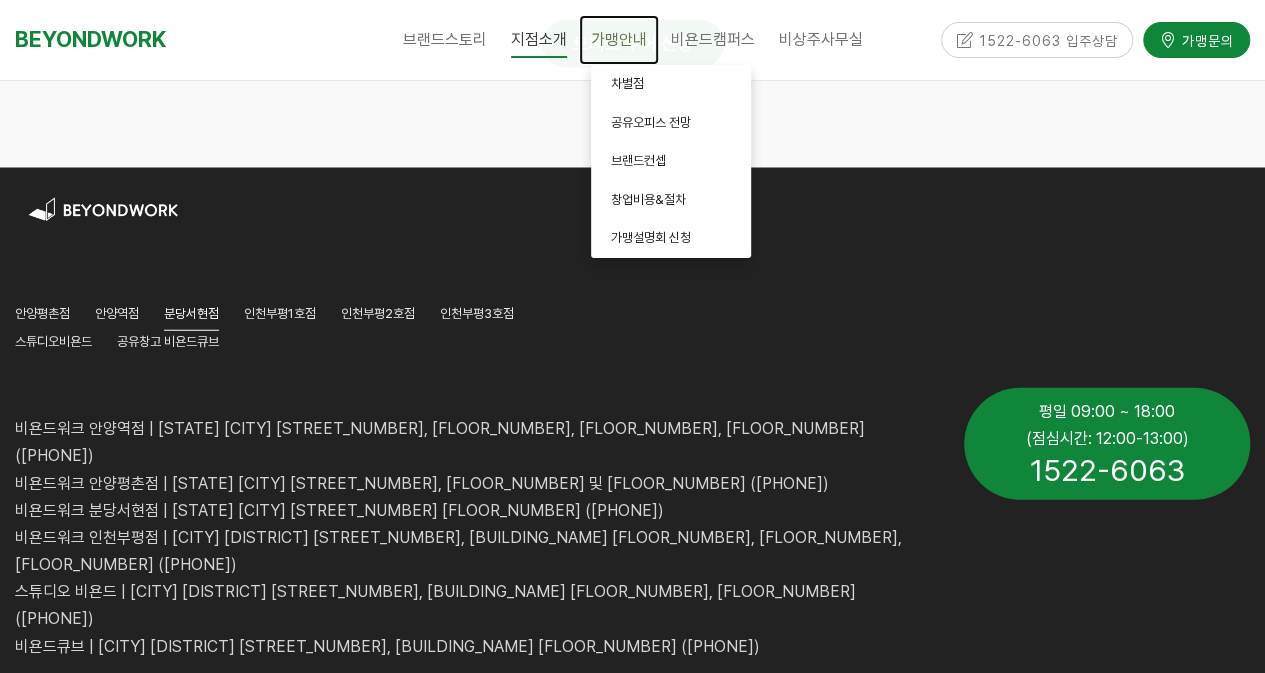 click on "가맹안내" at bounding box center (619, 39) 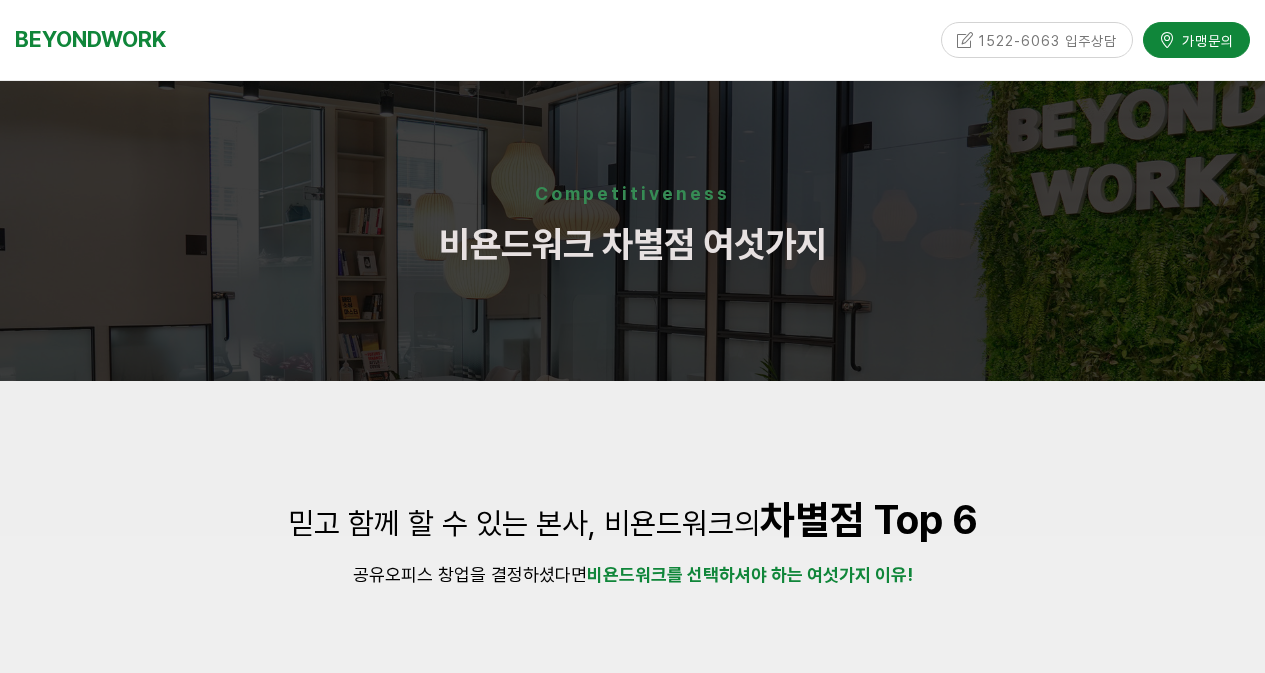 scroll, scrollTop: 0, scrollLeft: 0, axis: both 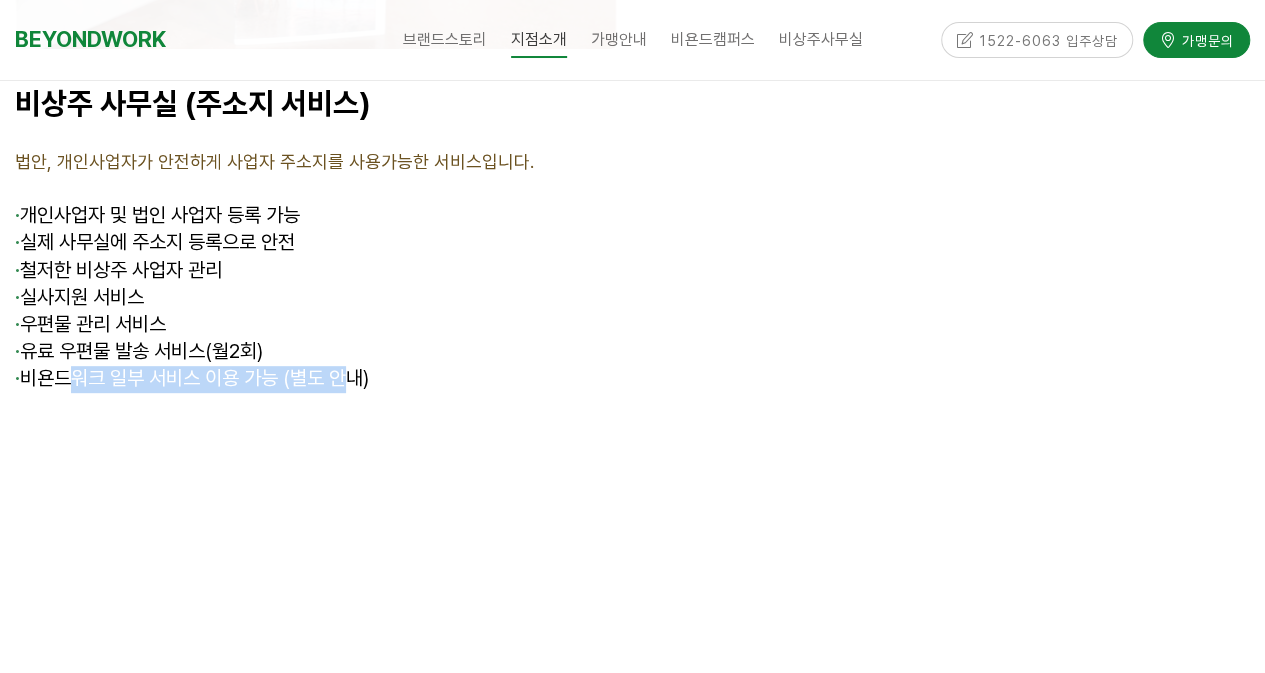drag, startPoint x: 362, startPoint y: 387, endPoint x: 70, endPoint y: 375, distance: 292.24646 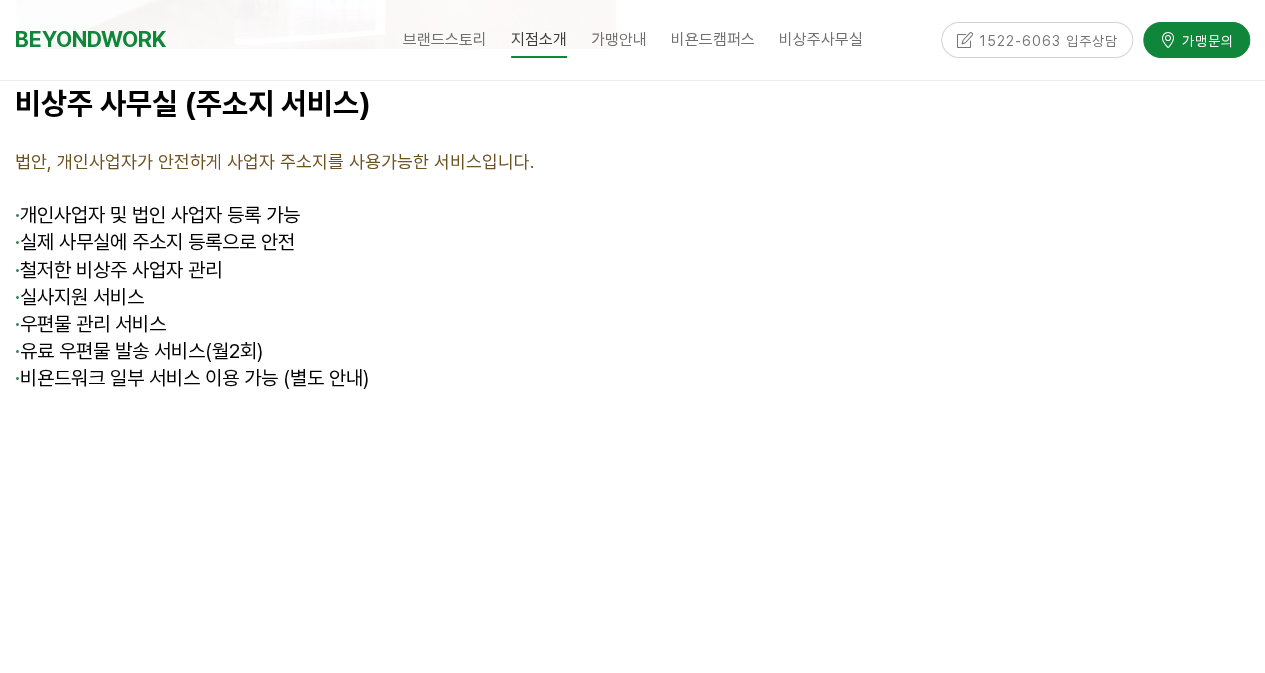click on "· 유료 우편물 발송 서비스(월2회)" at bounding box center [316, 352] 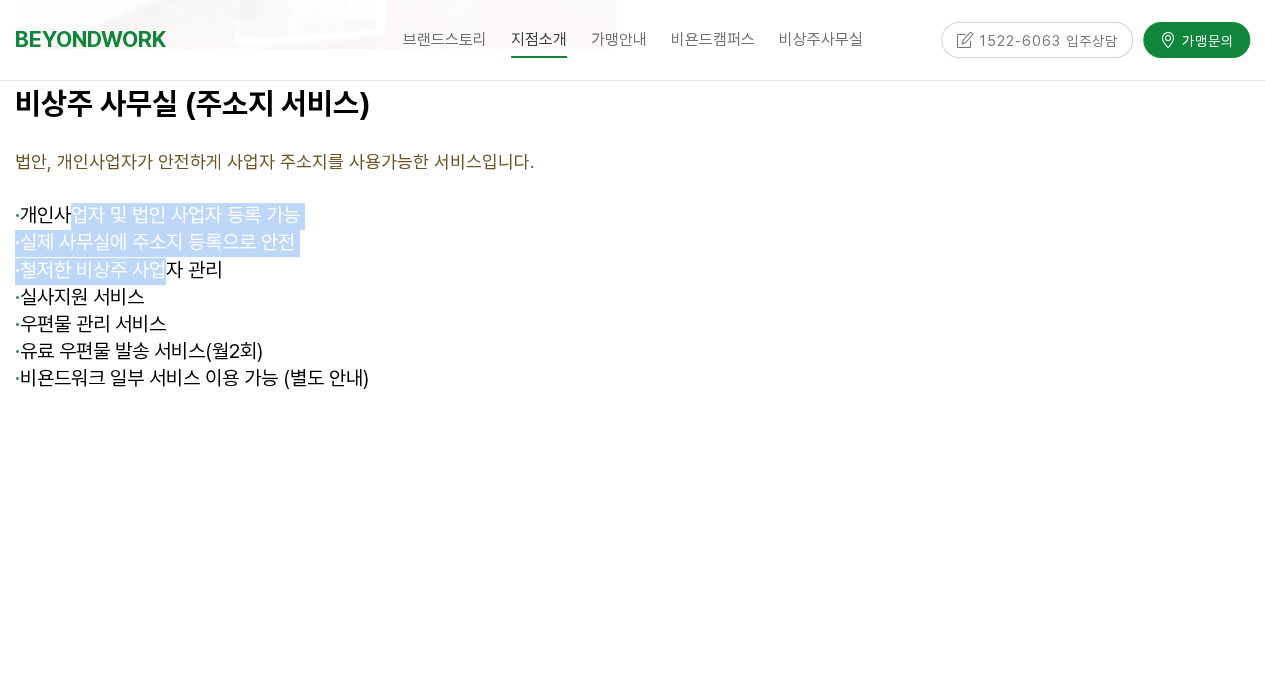 drag, startPoint x: 73, startPoint y: 226, endPoint x: 252, endPoint y: 291, distance: 190.43634 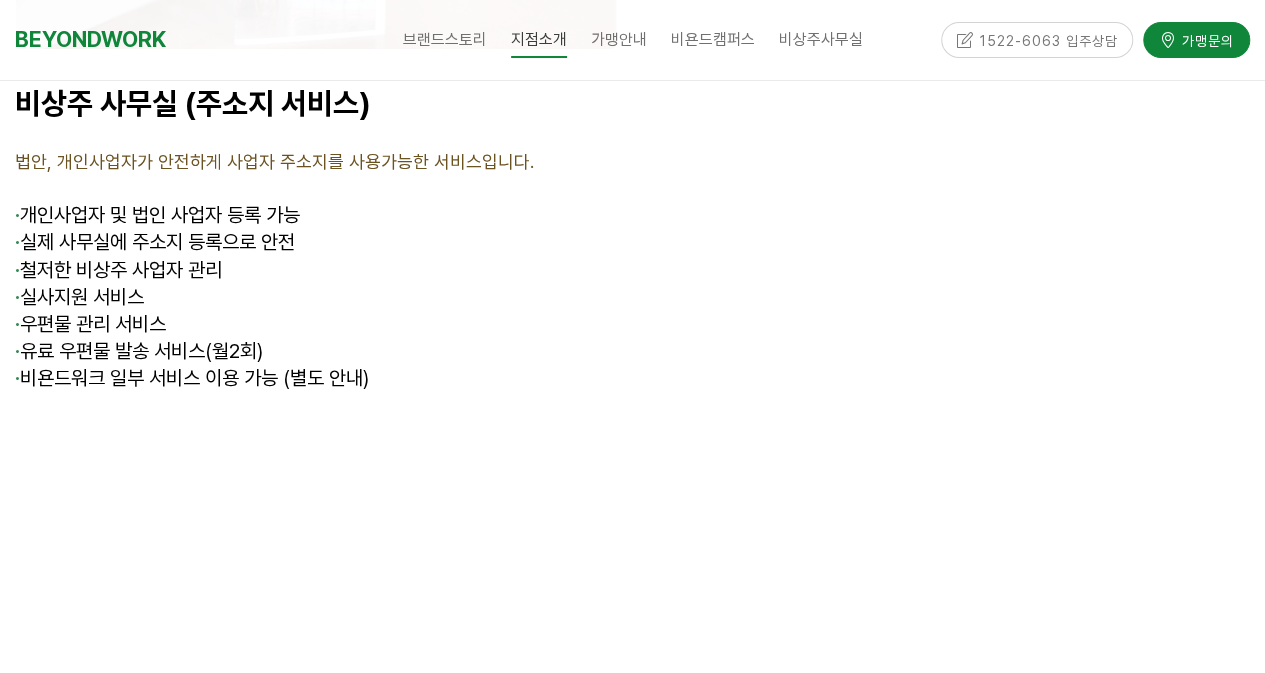 click on "· 실사지원 서비스" at bounding box center (316, 298) 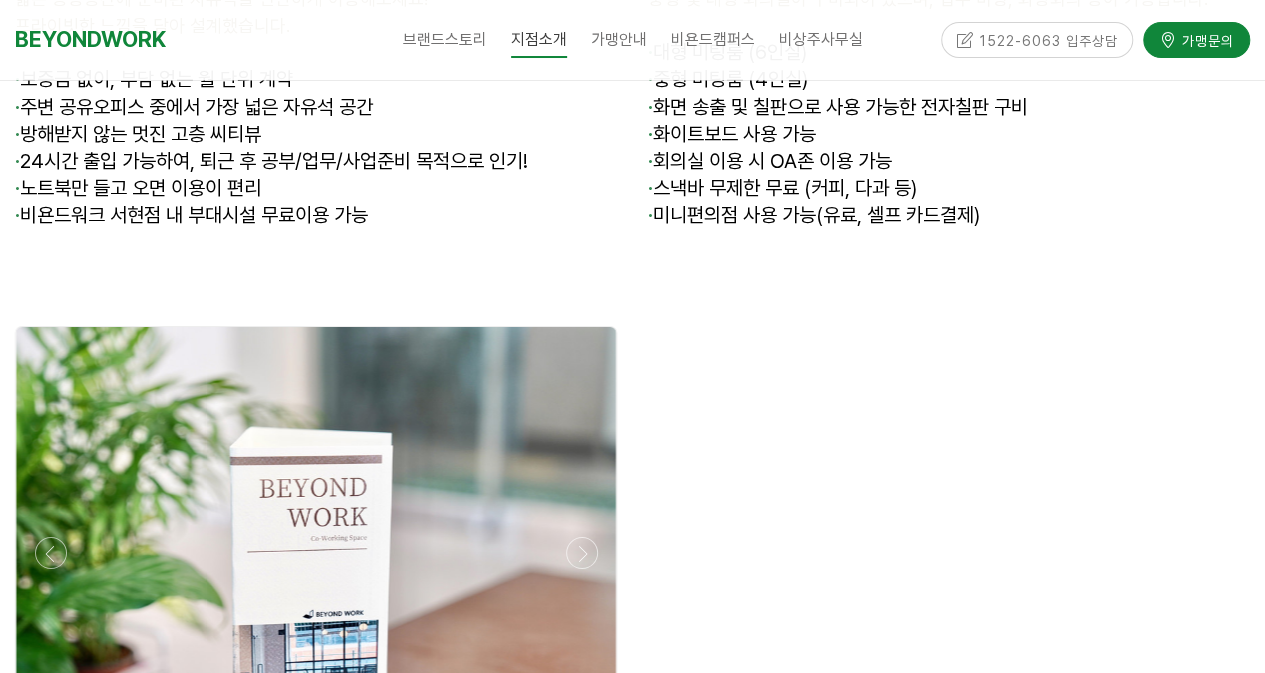scroll, scrollTop: 6968, scrollLeft: 0, axis: vertical 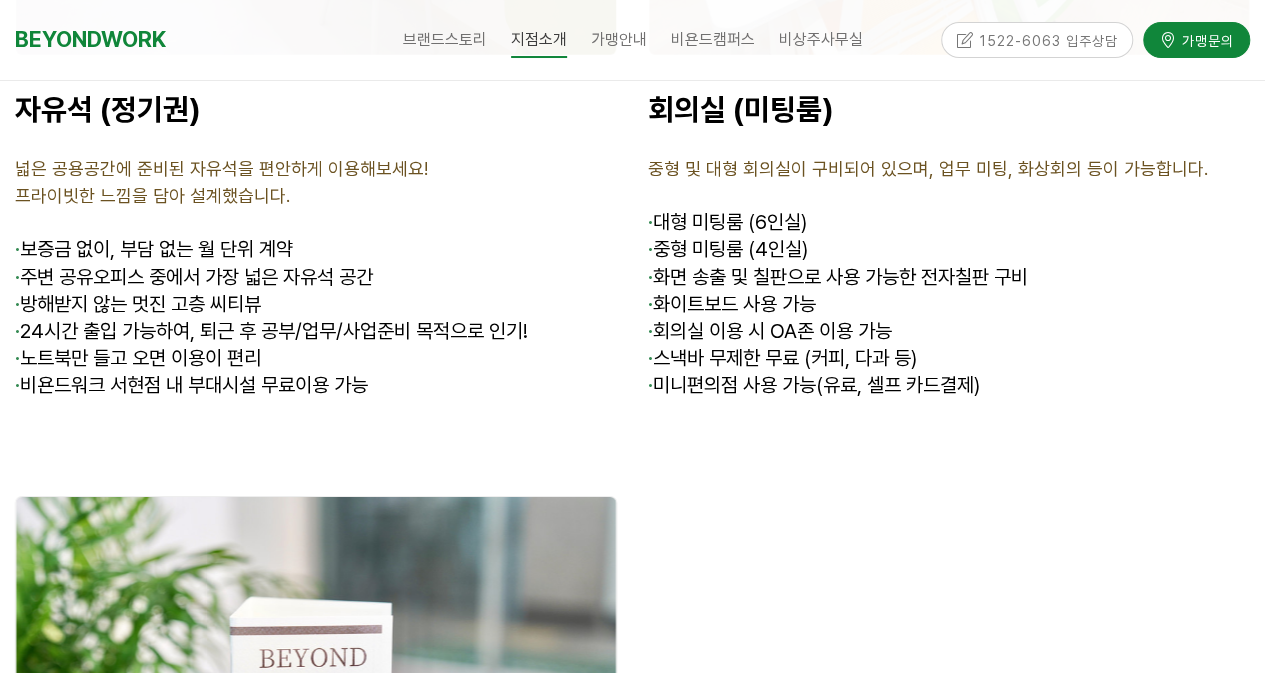 click on "· 스낵바 무제한 무료 (커피, 다과 등)" at bounding box center [949, 359] 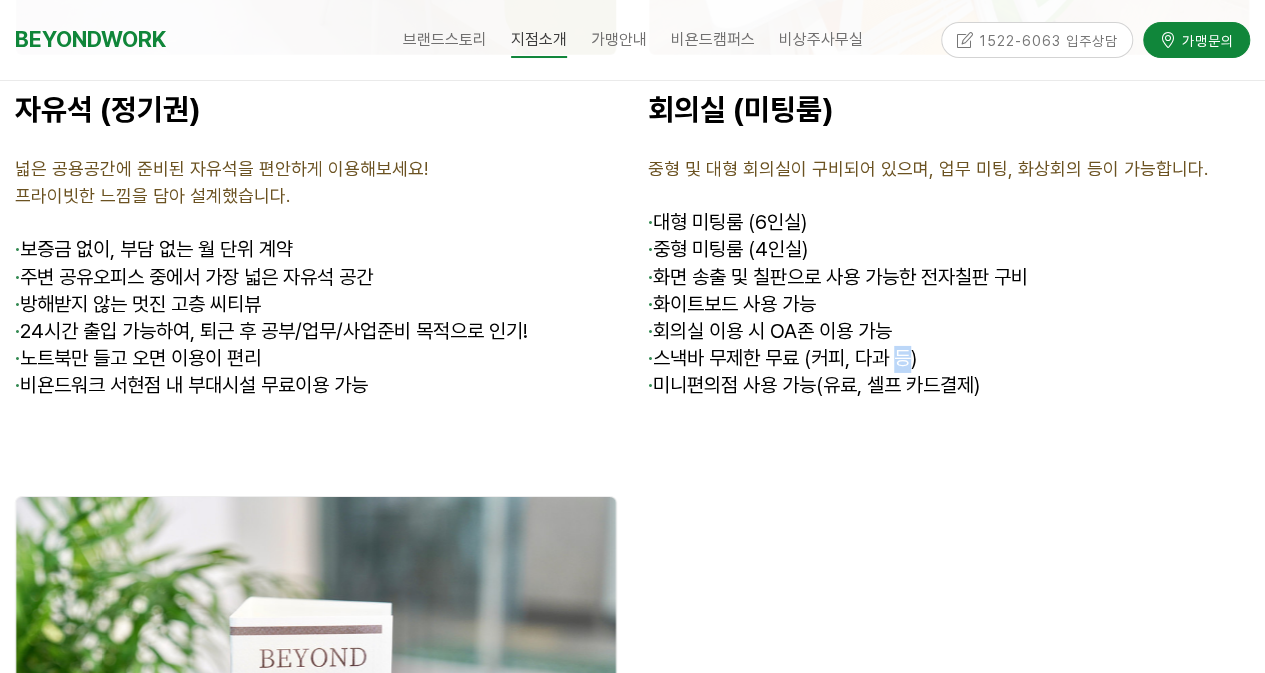 click on "· 스낵바 무제한 무료 (커피, 다과 등)" at bounding box center [949, 359] 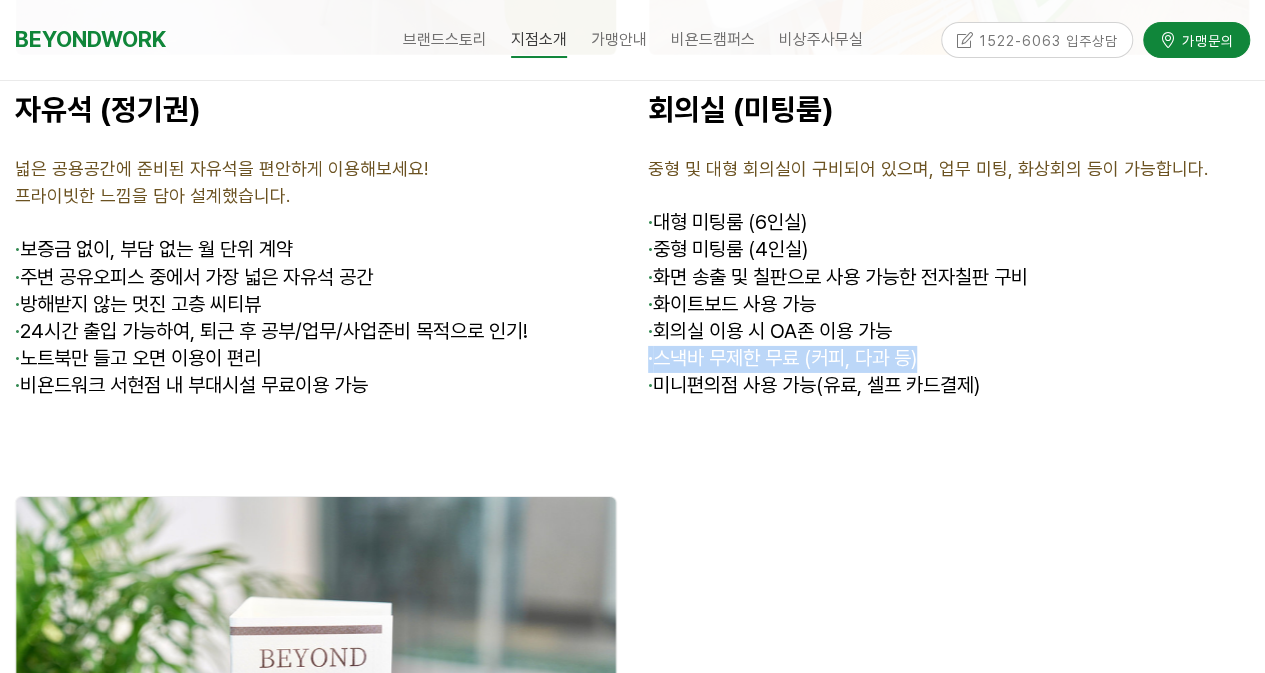 click on "· 스낵바 무제한 무료 (커피, 다과 등)" at bounding box center [949, 359] 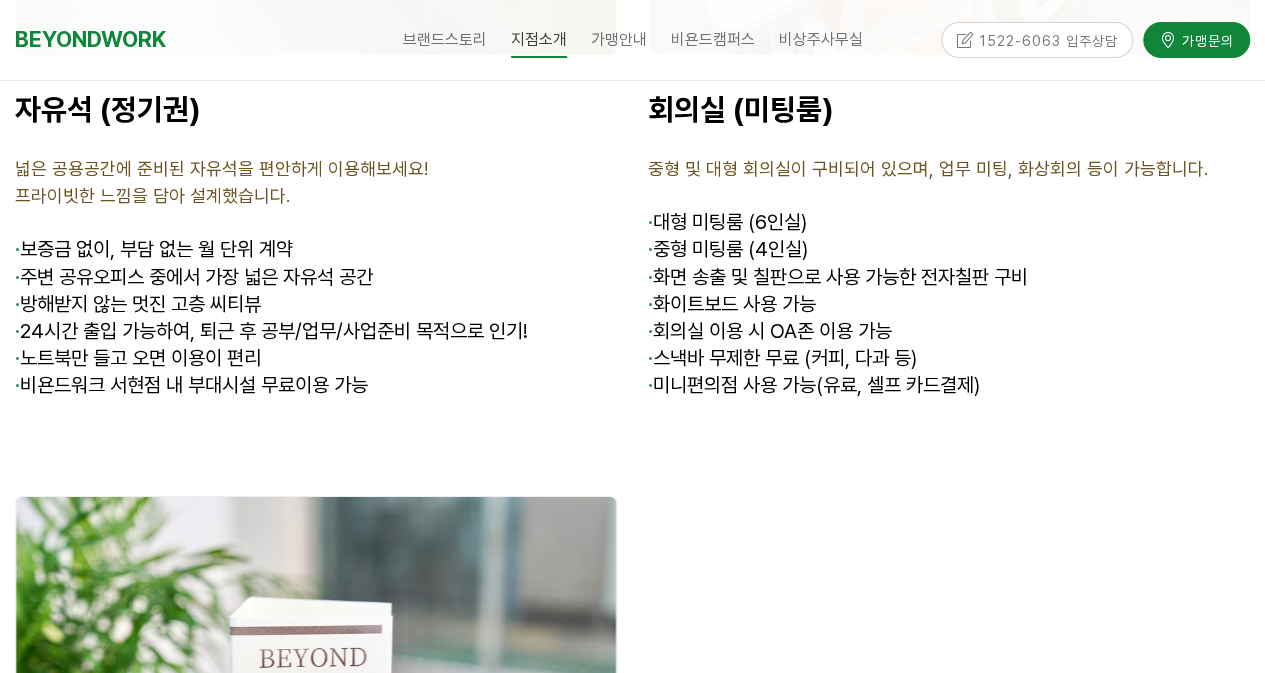 click on "·  미니편의점 사용 가능(유료, 셀프 카드결제)" at bounding box center (949, 386) 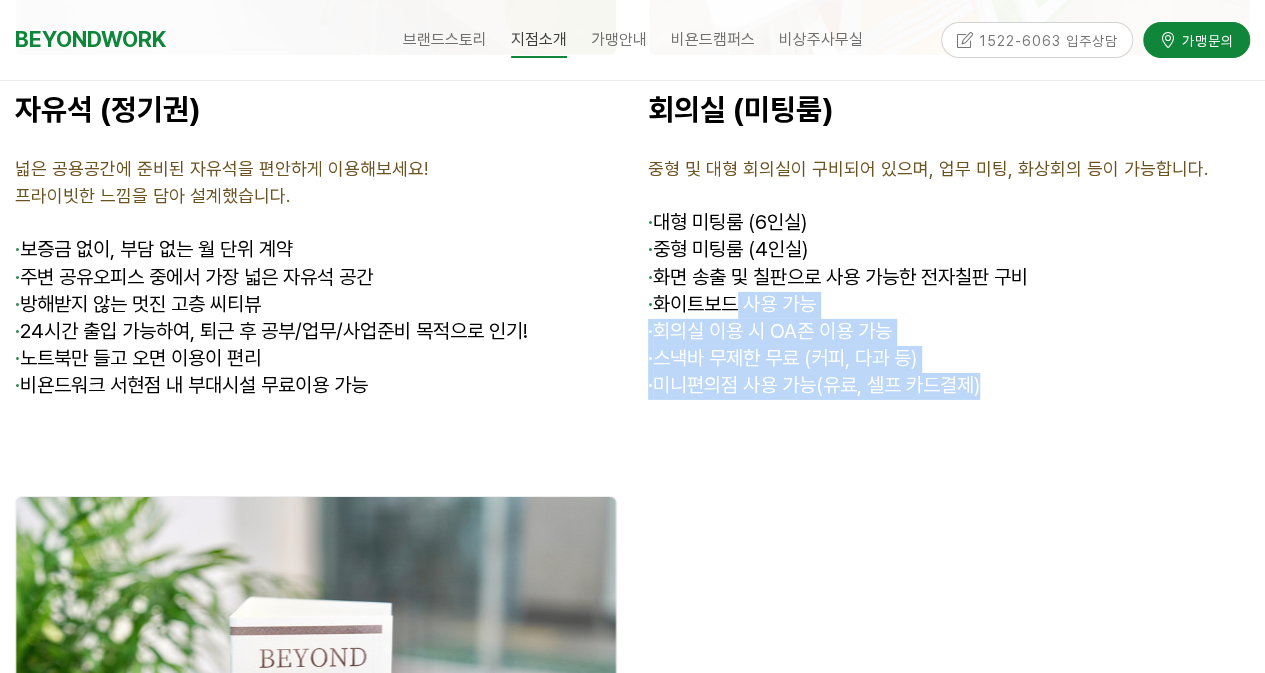 drag, startPoint x: 995, startPoint y: 385, endPoint x: 740, endPoint y: 319, distance: 263.40274 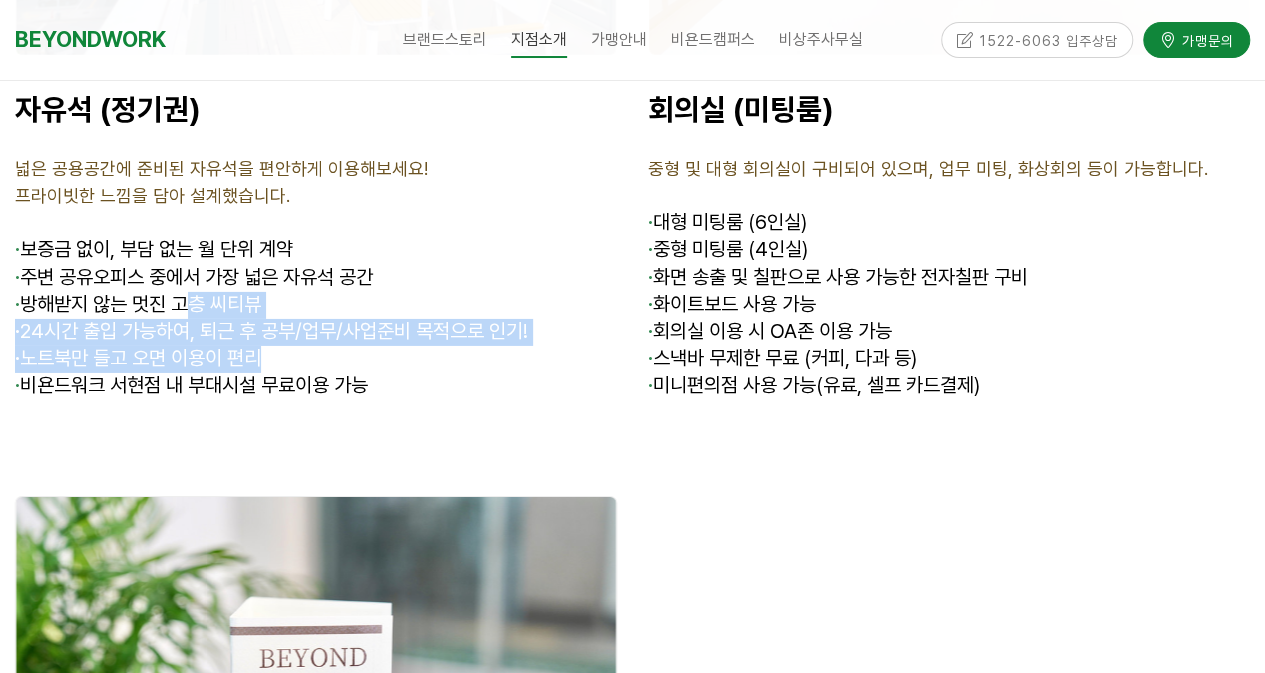 drag, startPoint x: 397, startPoint y: 371, endPoint x: 217, endPoint y: 299, distance: 193.86594 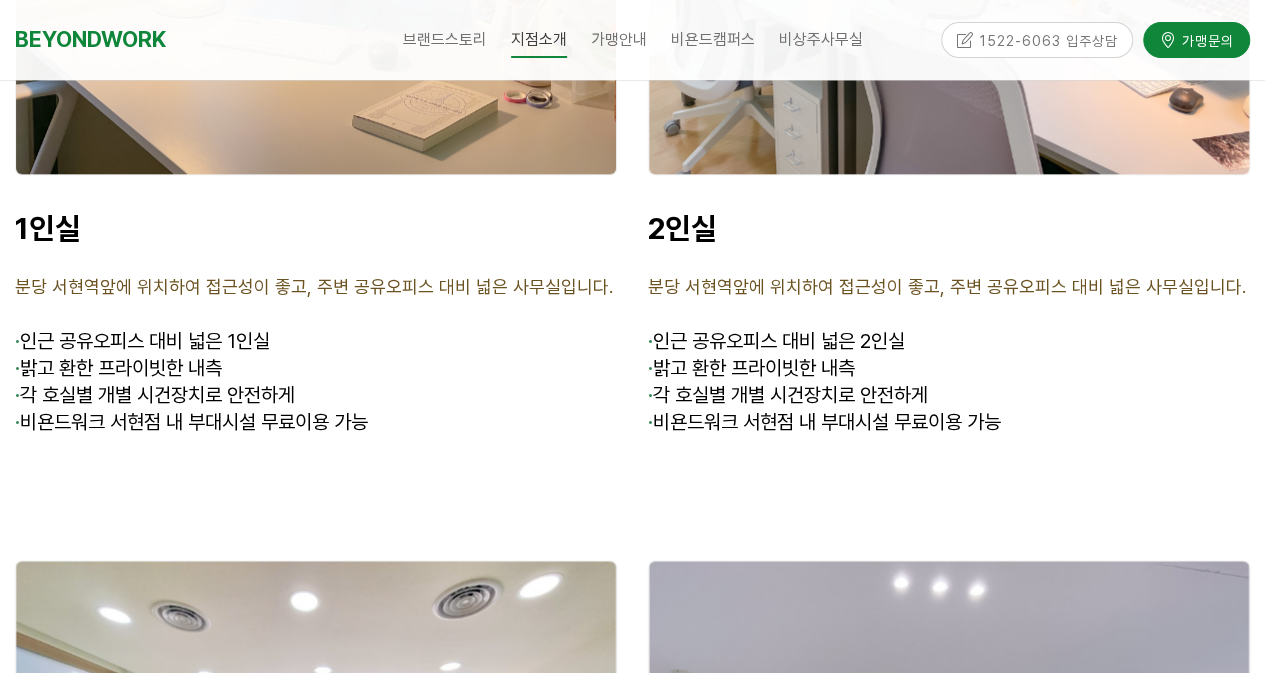 scroll, scrollTop: 5168, scrollLeft: 0, axis: vertical 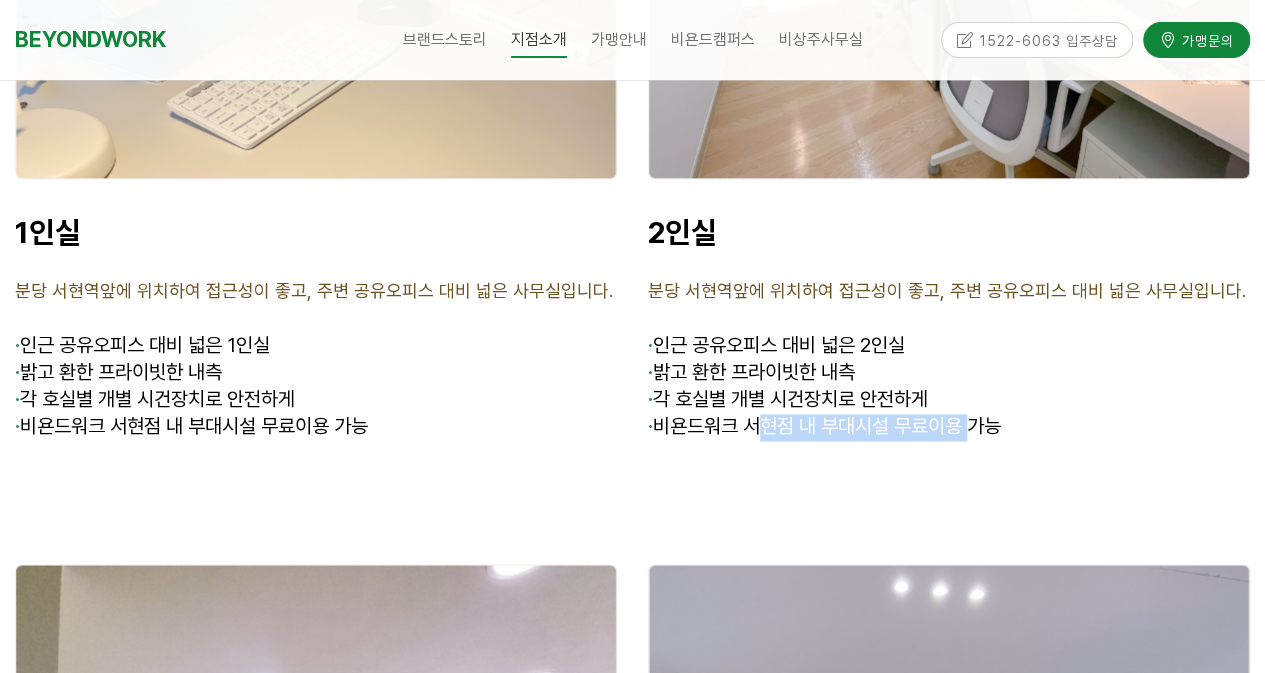 drag, startPoint x: 766, startPoint y: 423, endPoint x: 1132, endPoint y: 423, distance: 366 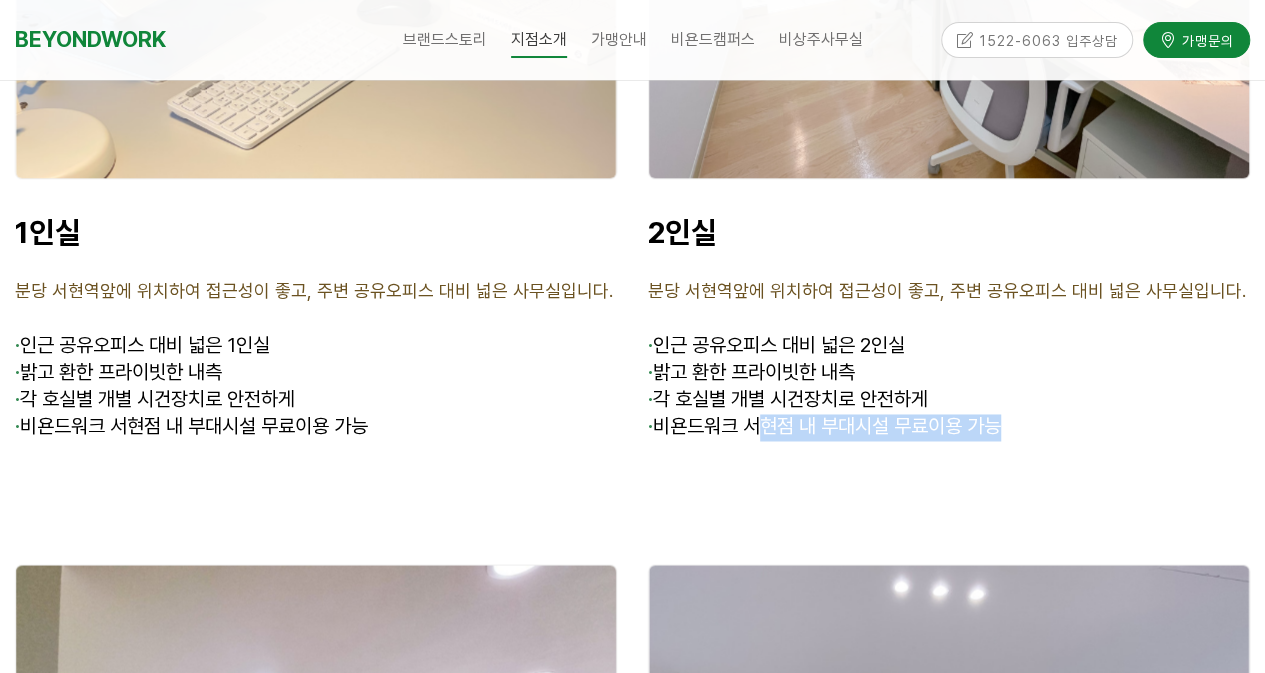 click on "· 비욘드워크 서현점 내 부대시설 무료이용 가능" at bounding box center (949, 427) 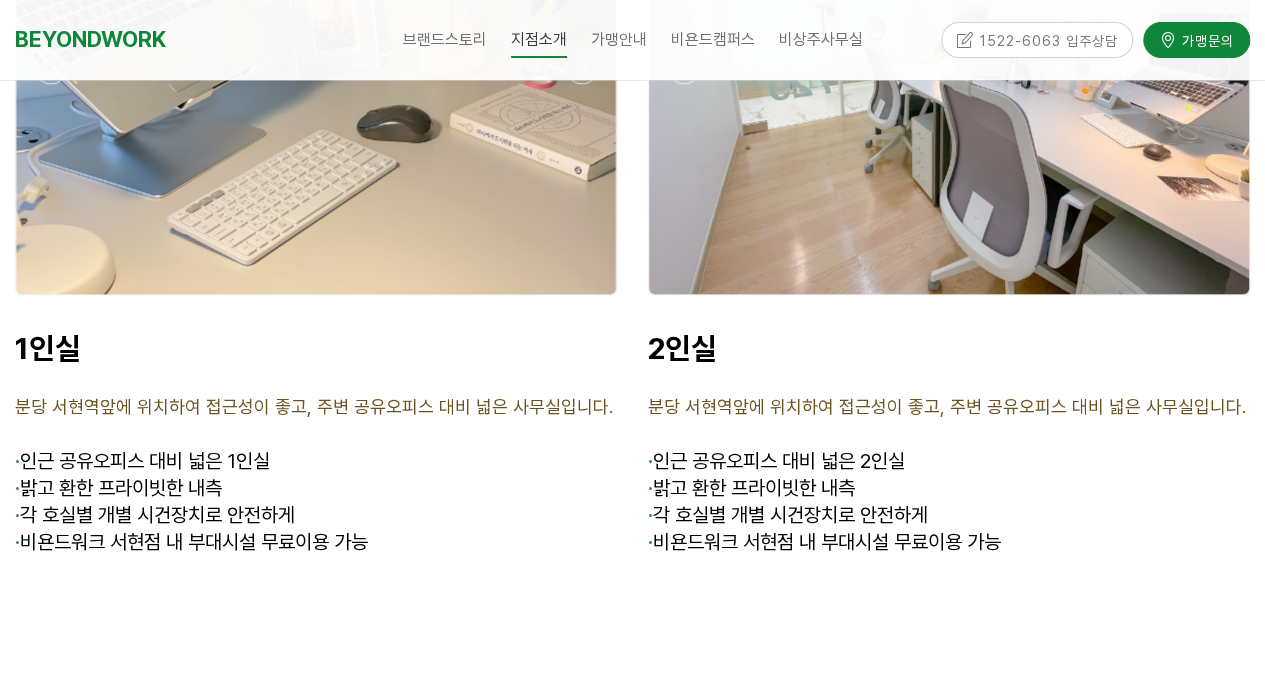 scroll, scrollTop: 4768, scrollLeft: 0, axis: vertical 